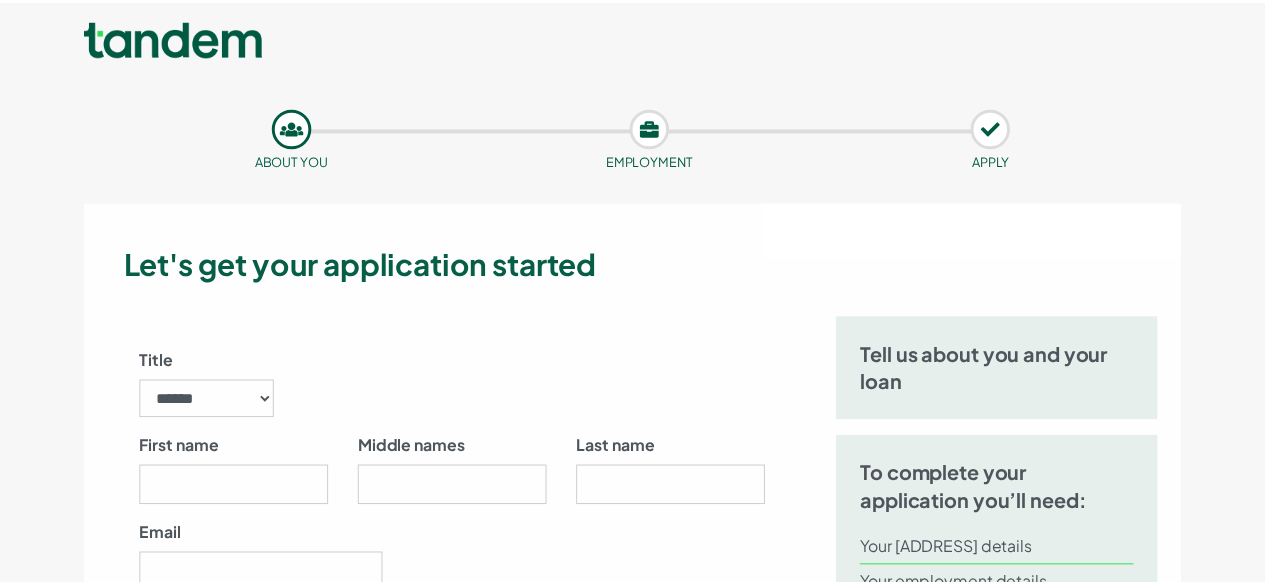scroll, scrollTop: 0, scrollLeft: 0, axis: both 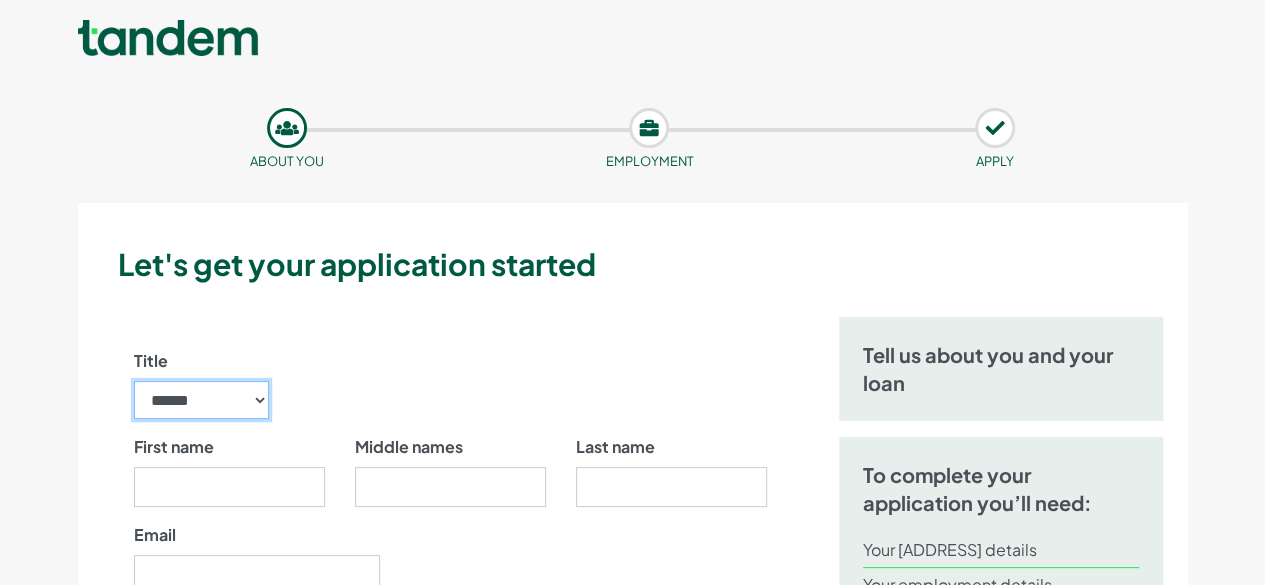 click on "******
**
***
****
**
**
****" at bounding box center (202, 400) 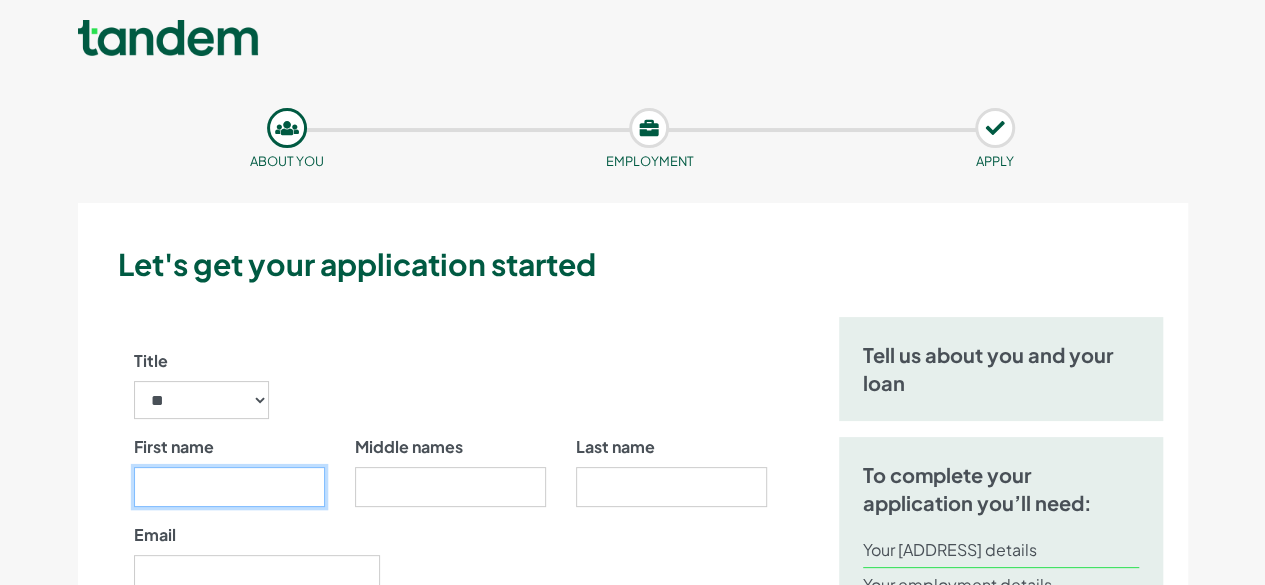 click on "First name" at bounding box center [229, 487] 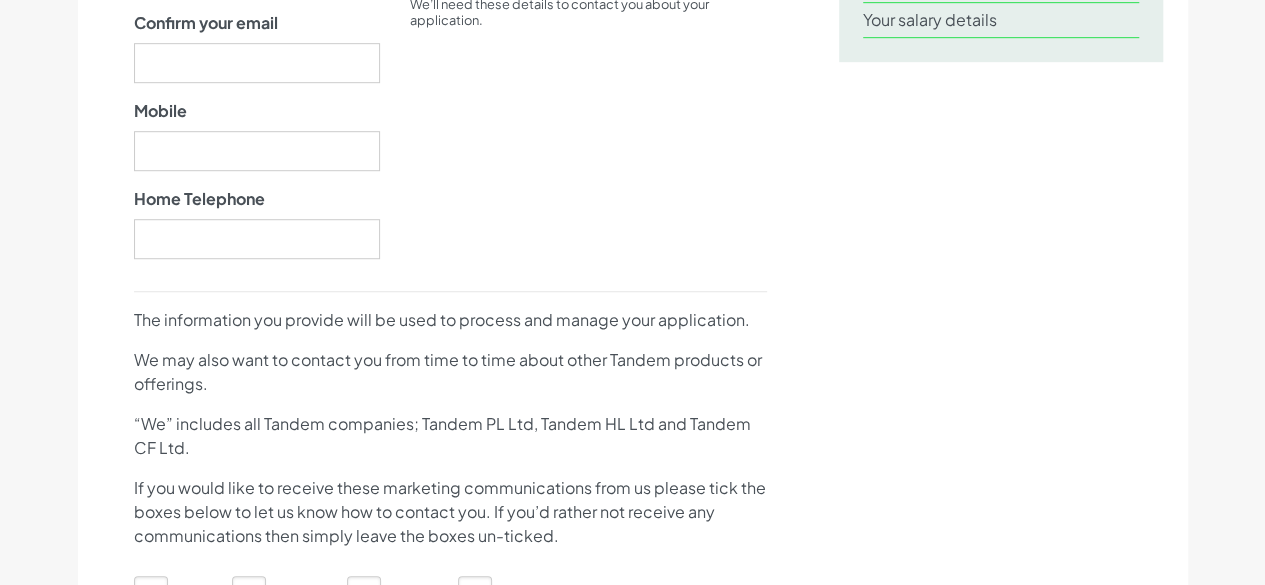 scroll, scrollTop: 400, scrollLeft: 0, axis: vertical 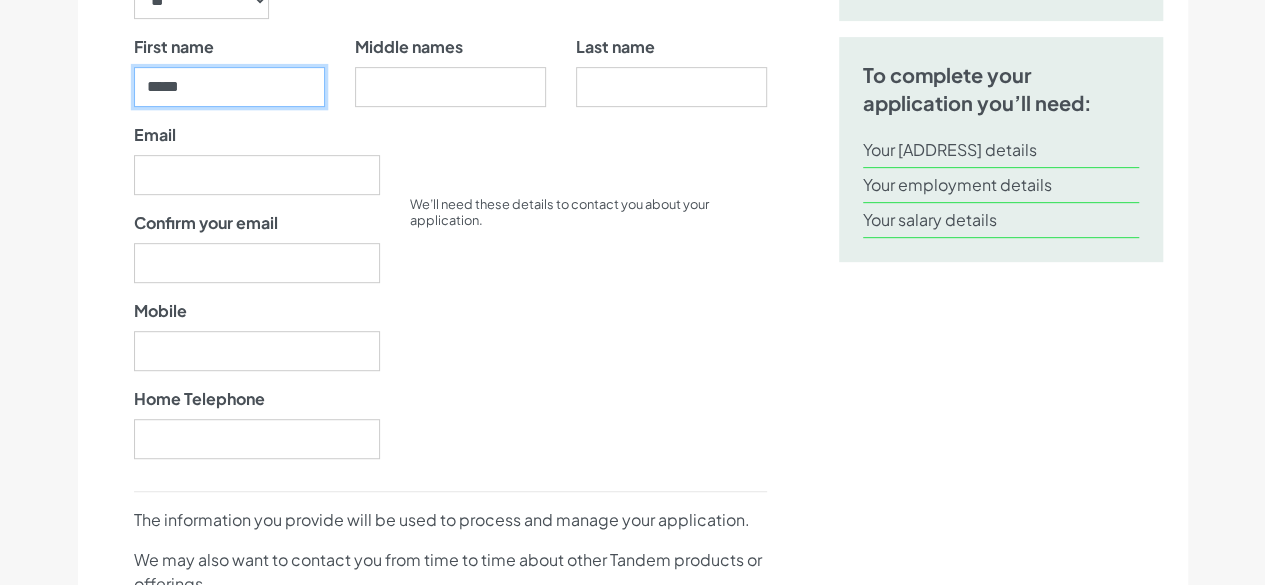 type on "*****" 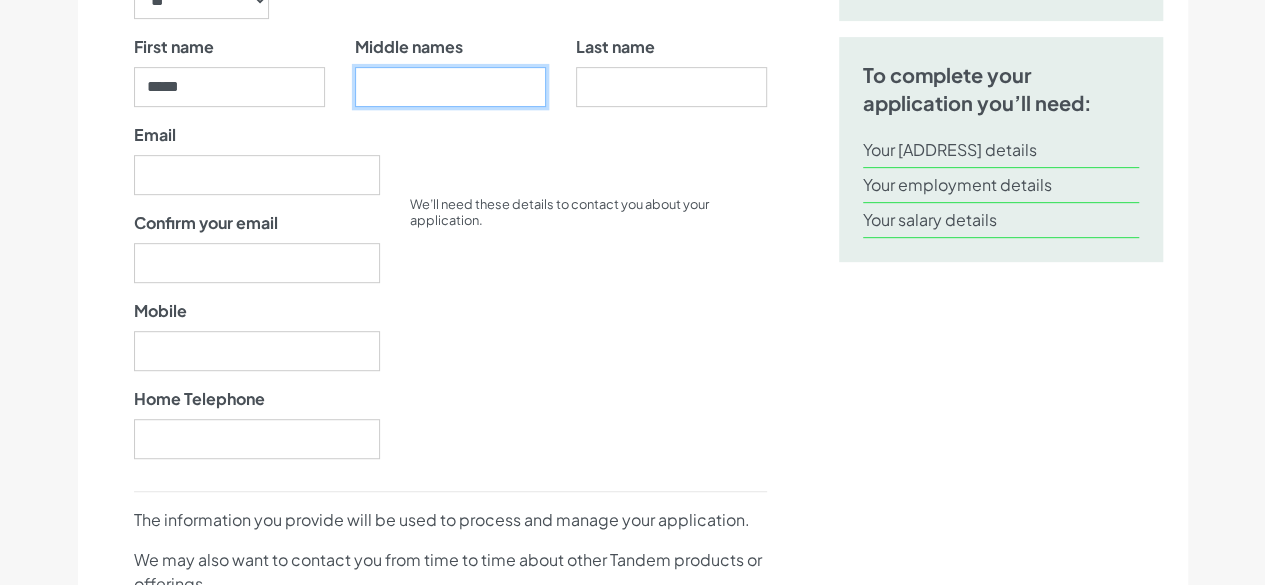 click on "Middle names" at bounding box center [450, 87] 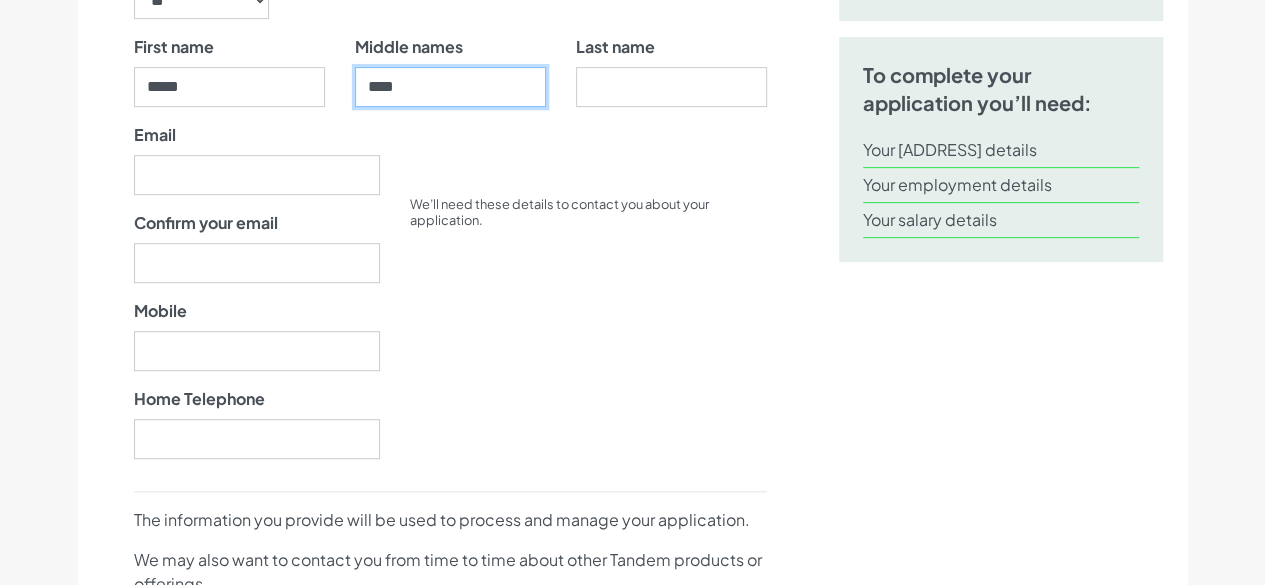 type on "****" 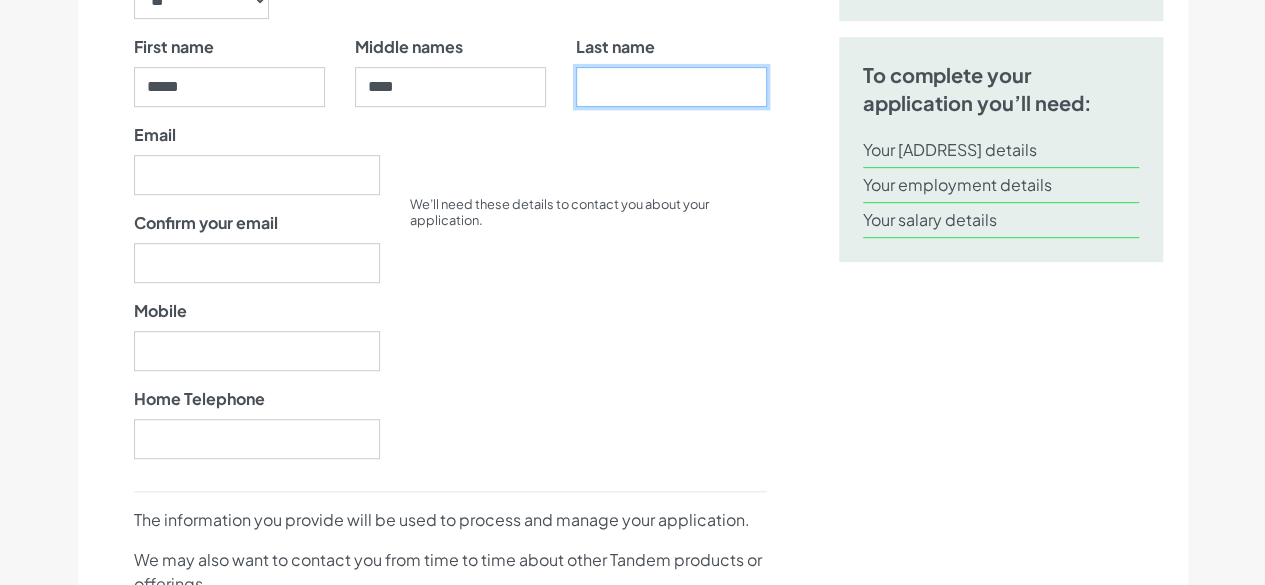 click on "Last name" at bounding box center (671, 87) 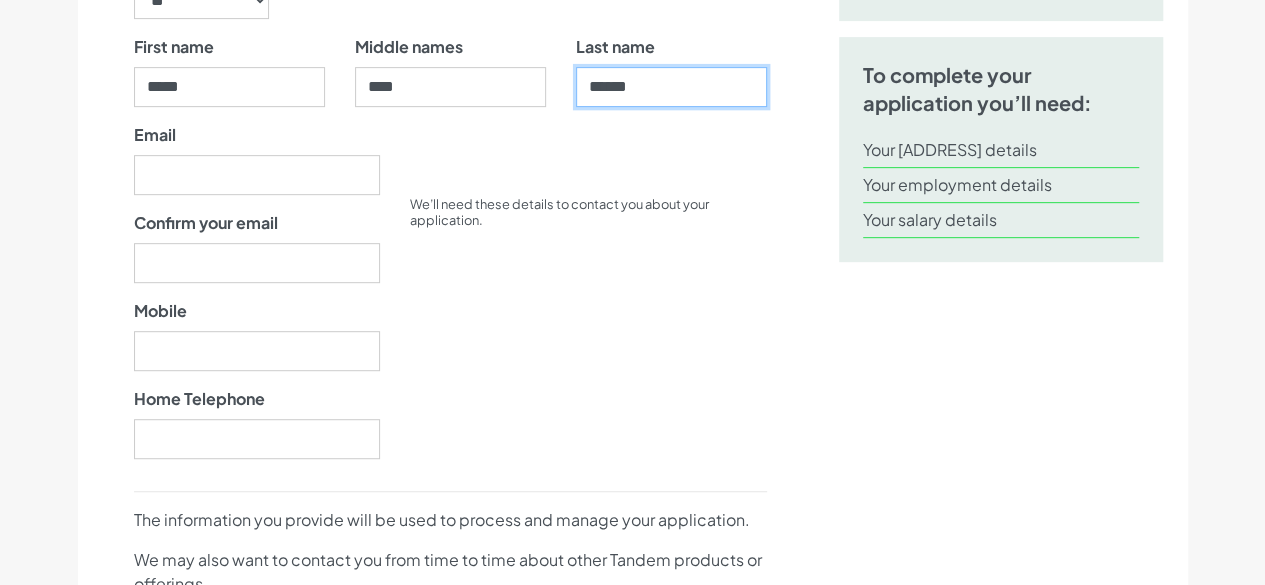 click on "******" at bounding box center (671, 87) 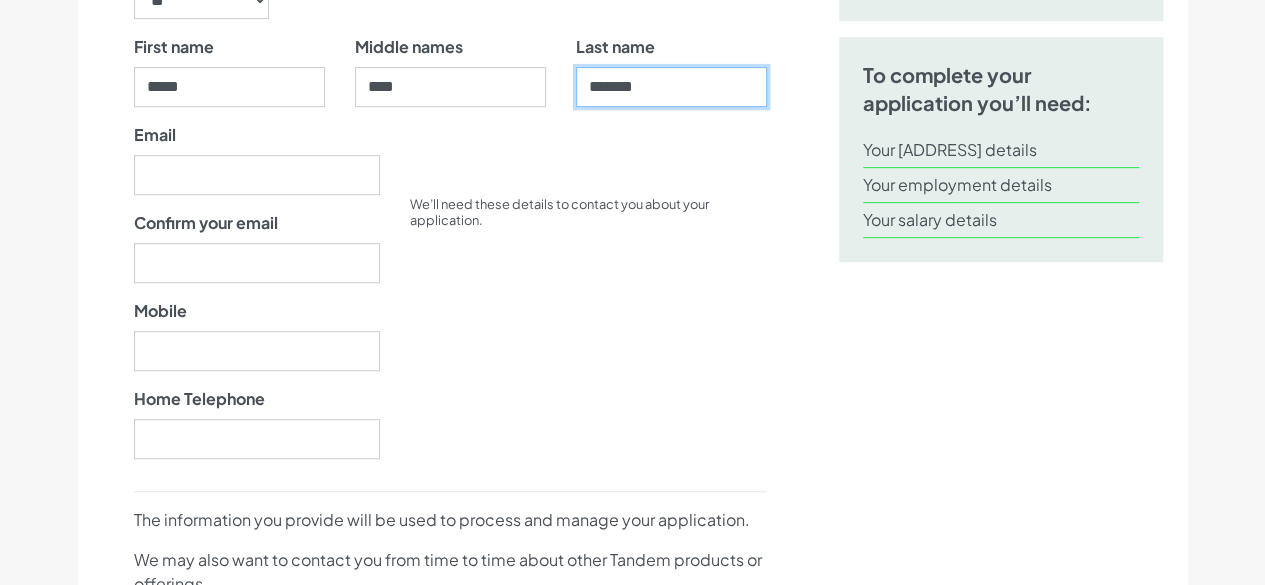 drag, startPoint x: 664, startPoint y: 90, endPoint x: 607, endPoint y: 94, distance: 57.14018 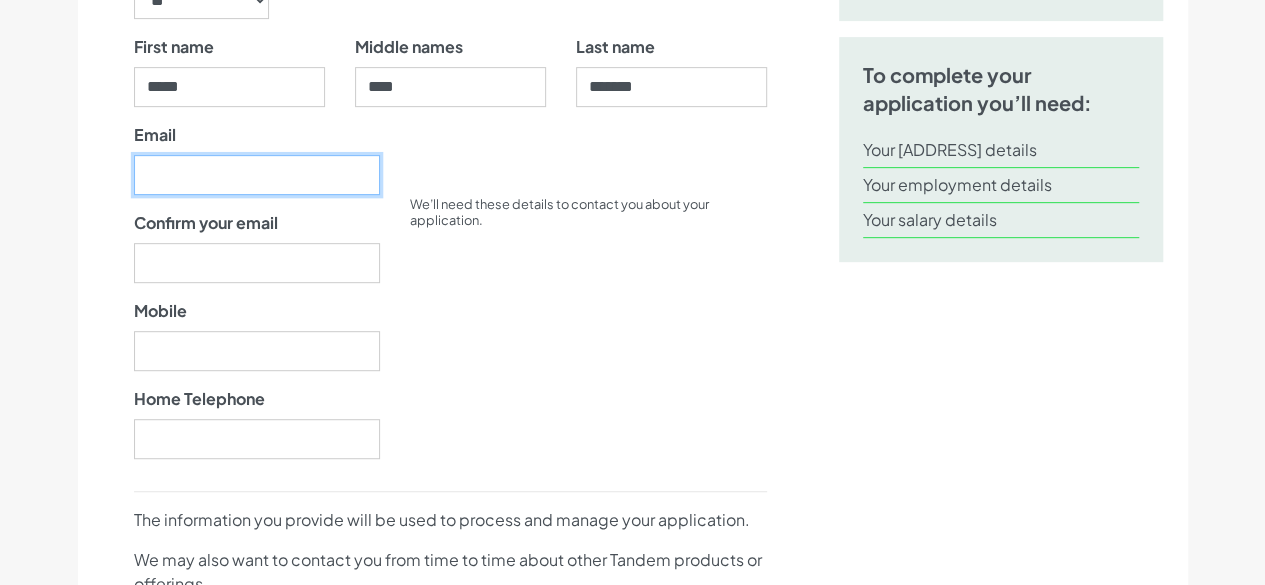 click on "Email" at bounding box center [257, 175] 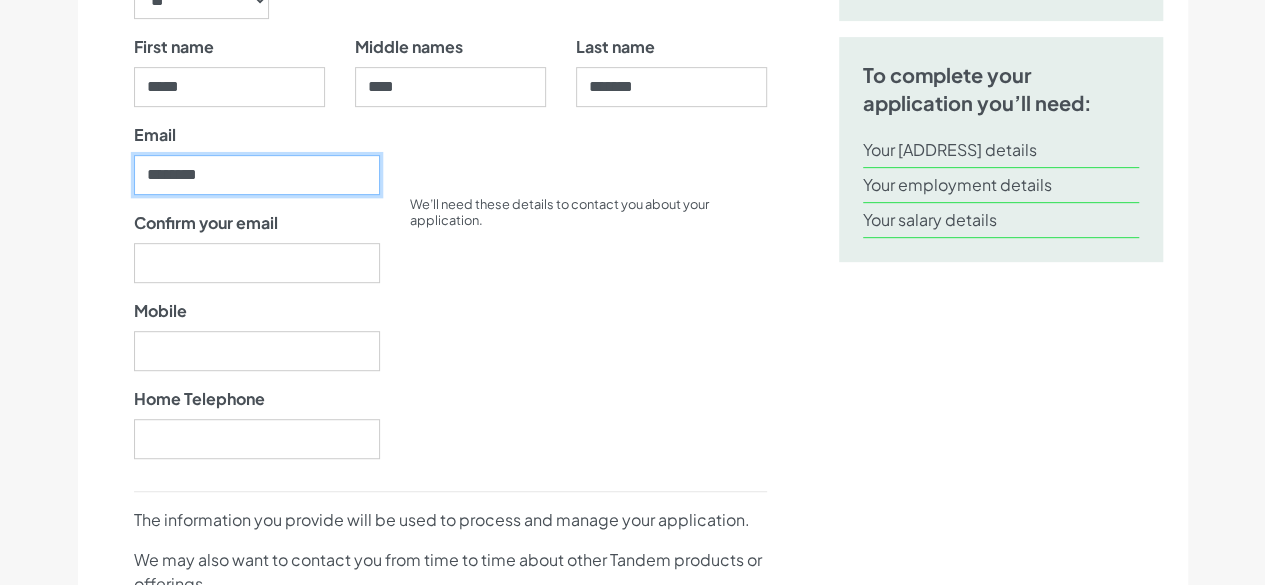 type on "**********" 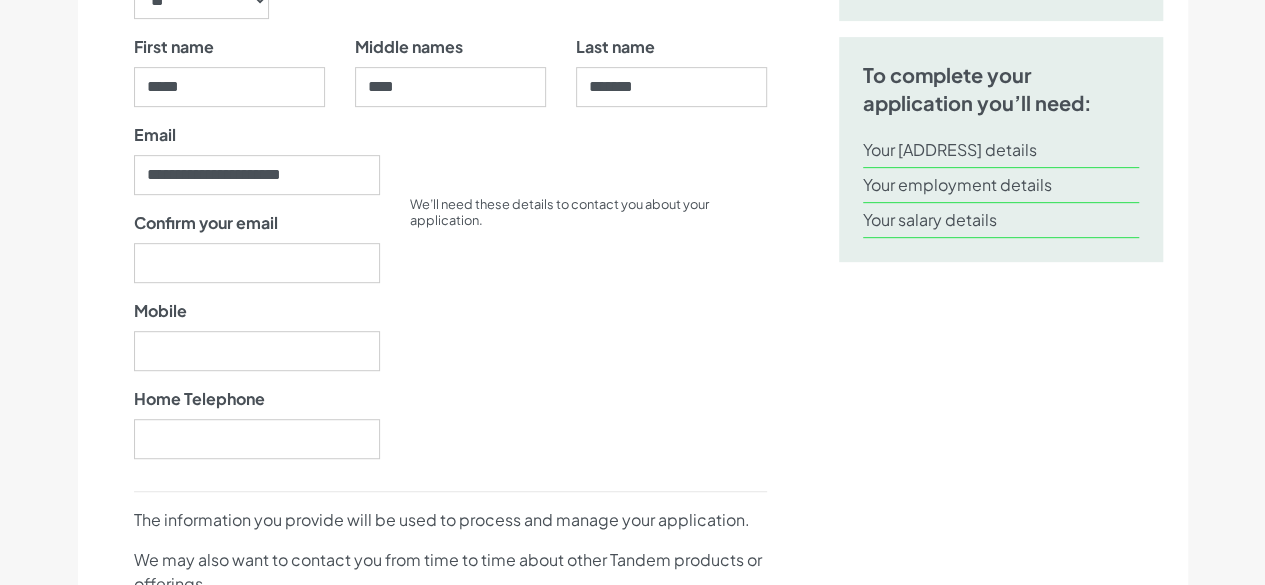 click on "**********" at bounding box center [257, 299] 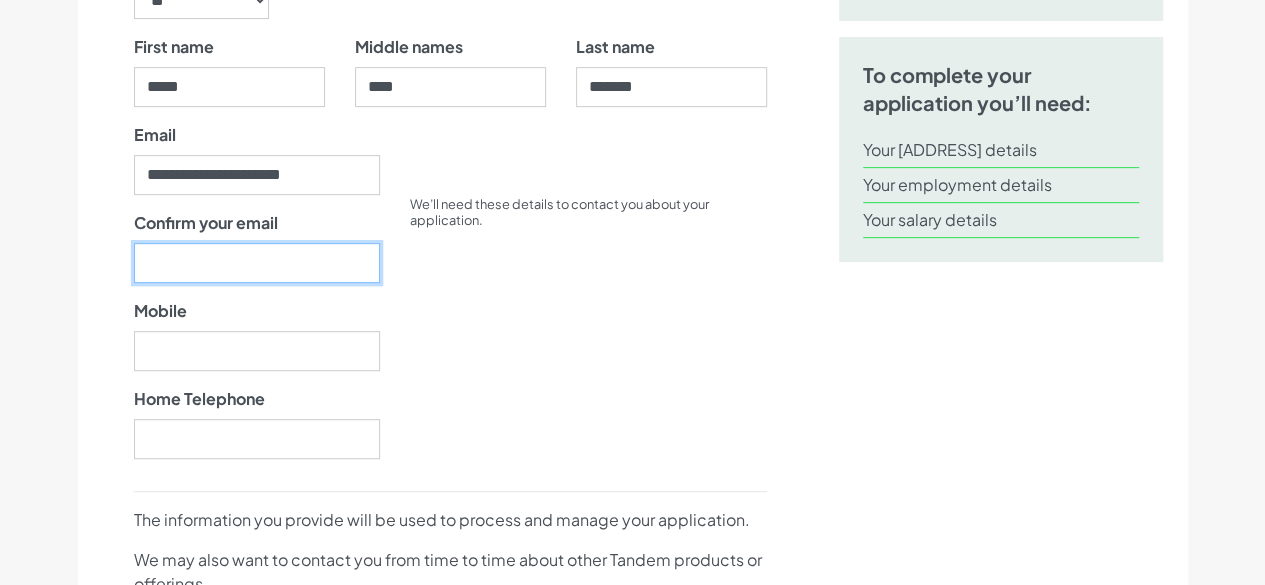 click on "Confirm your email" at bounding box center [257, 263] 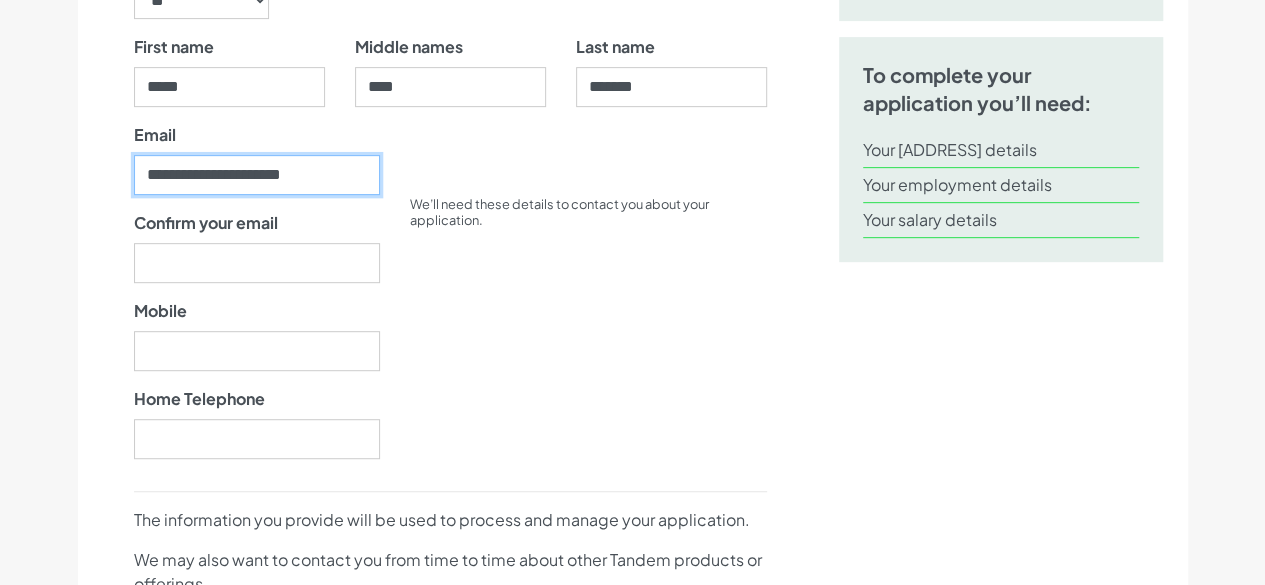 drag, startPoint x: 346, startPoint y: 181, endPoint x: 0, endPoint y: 148, distance: 347.57013 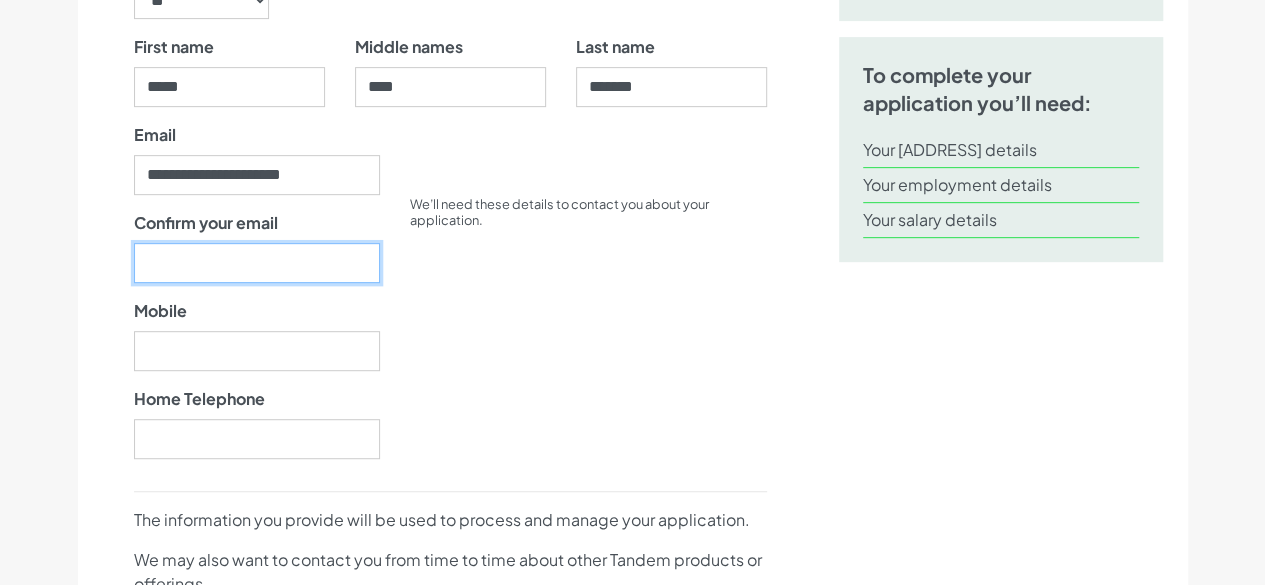 click on "Confirm your email" at bounding box center [257, 263] 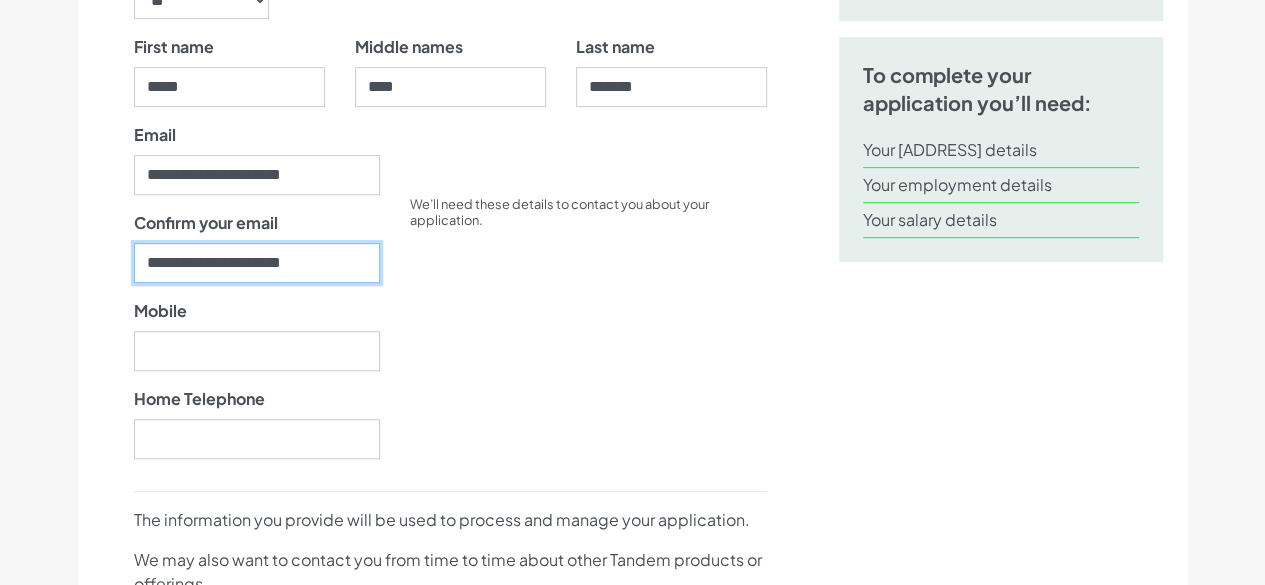 type on "**********" 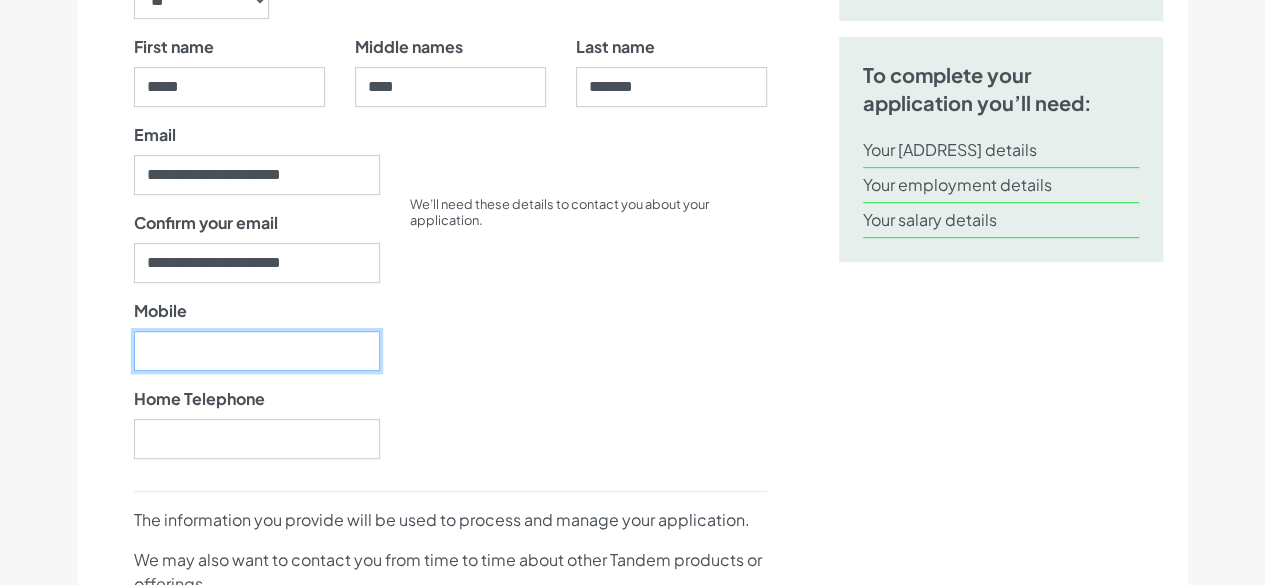click on "Mobile" at bounding box center [257, 351] 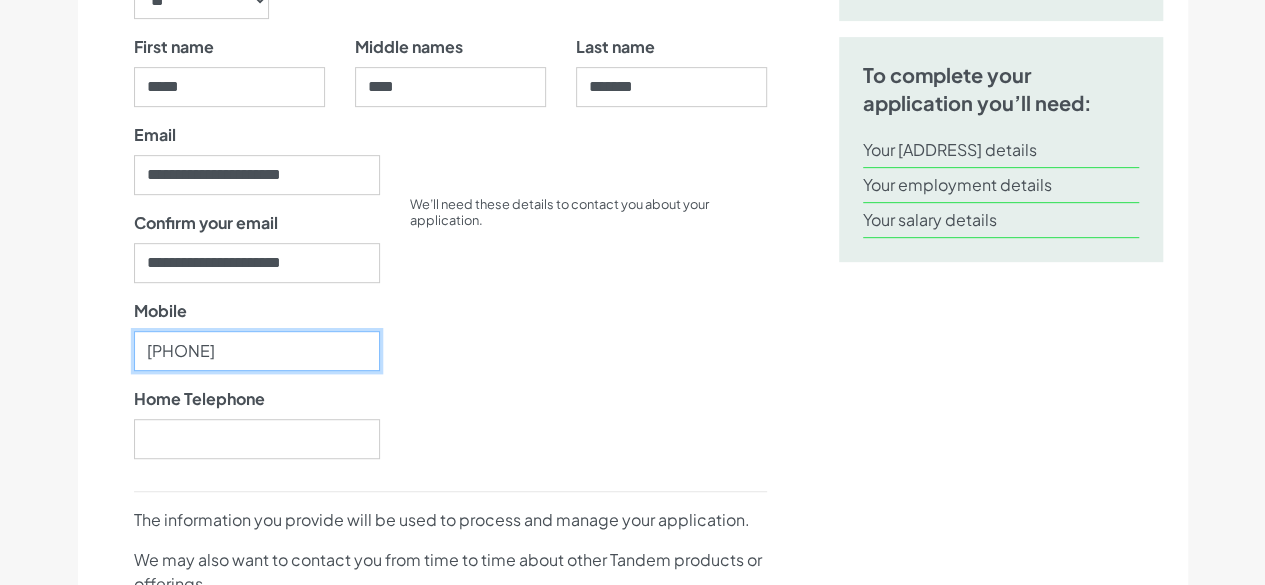 type on "[PHONE]" 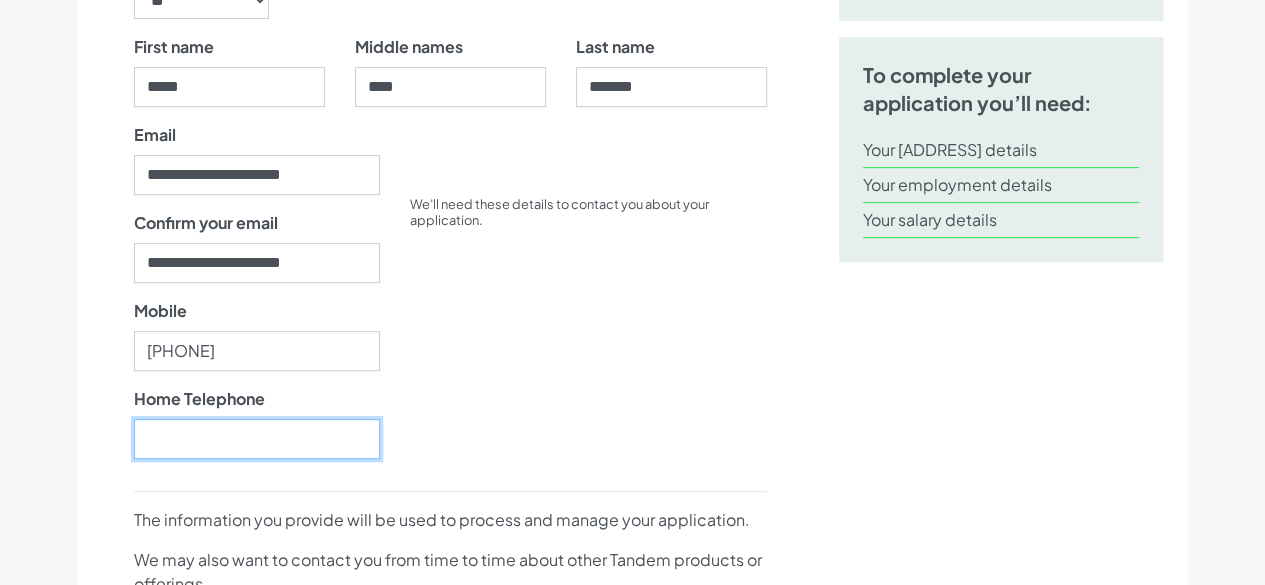 click on "Home Telephone" at bounding box center [257, 439] 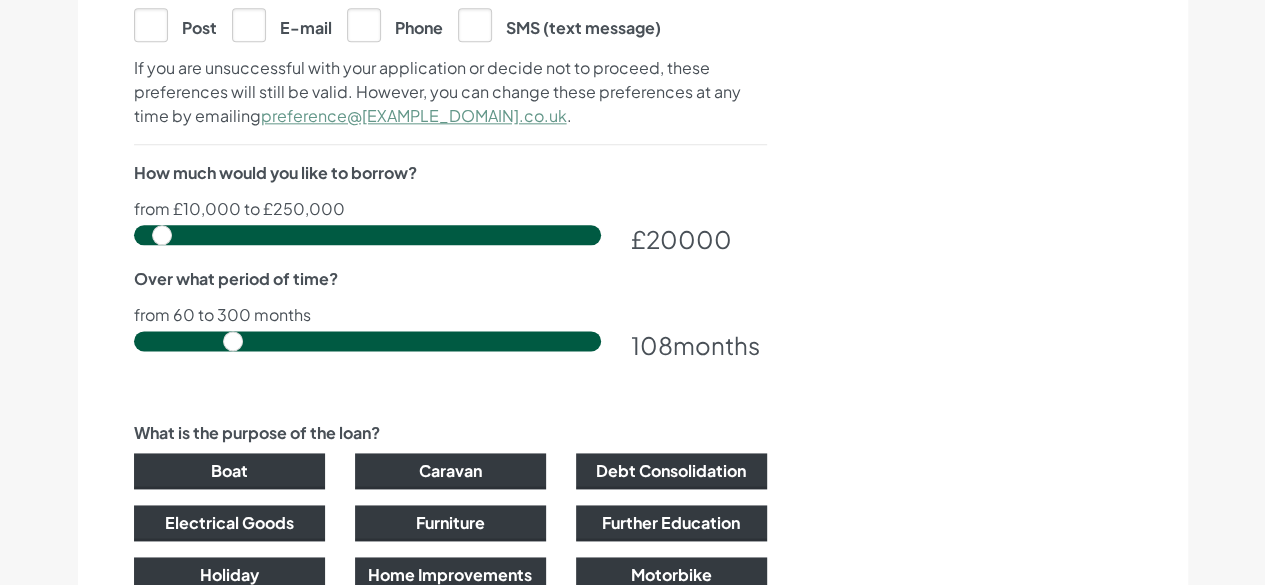 scroll, scrollTop: 1200, scrollLeft: 0, axis: vertical 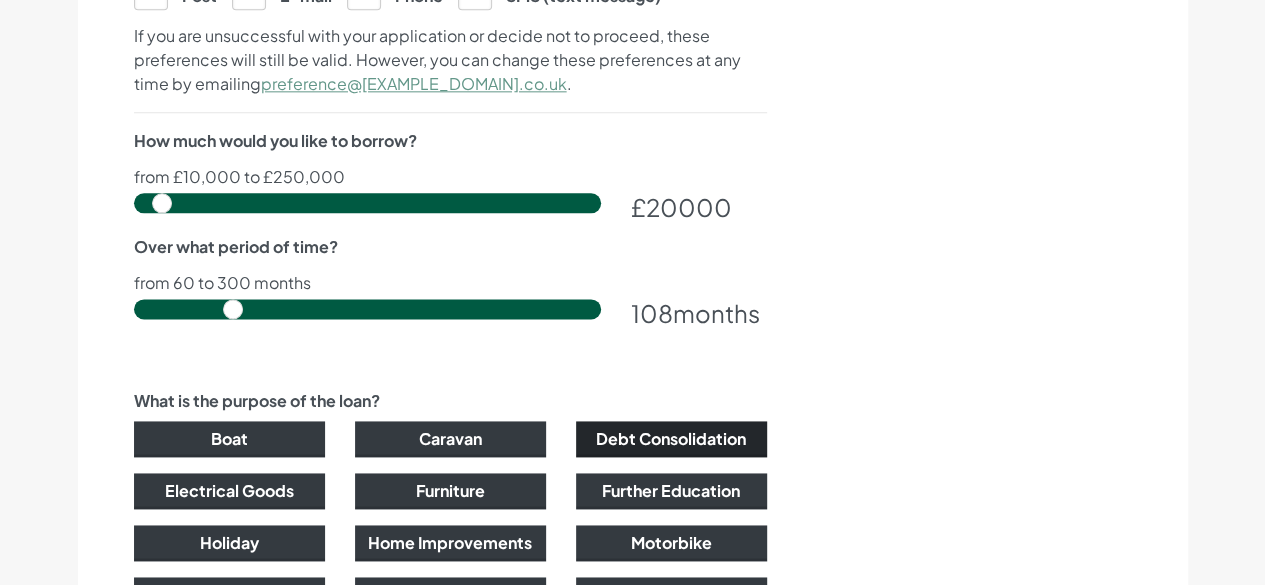 type on "**********" 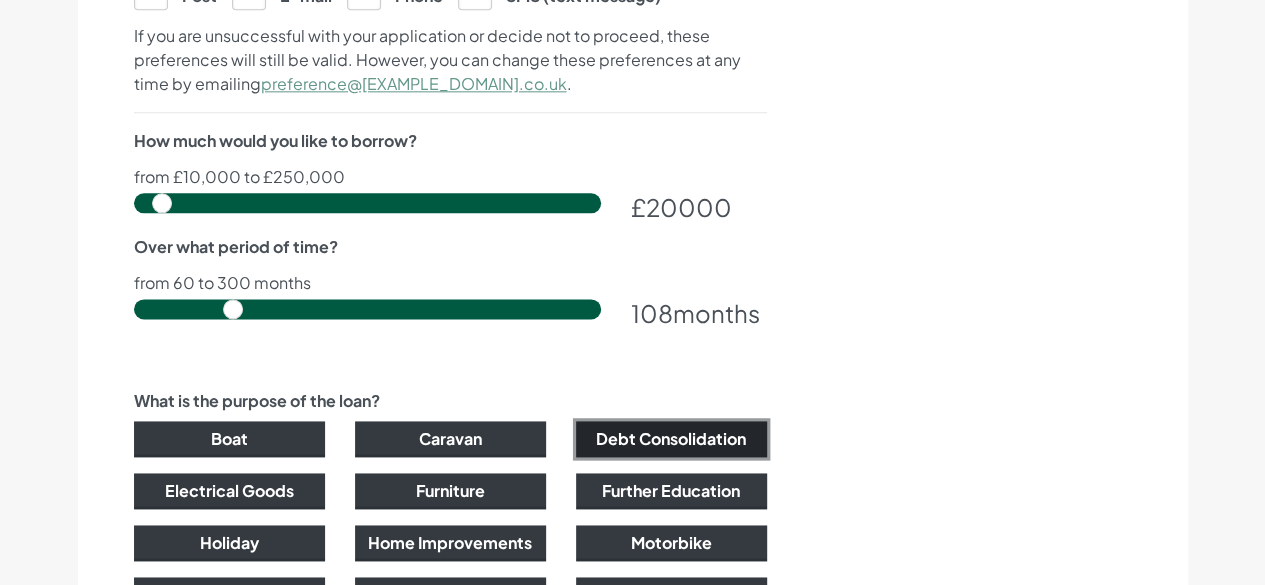 click on "Debt Consolidation" at bounding box center [671, 439] 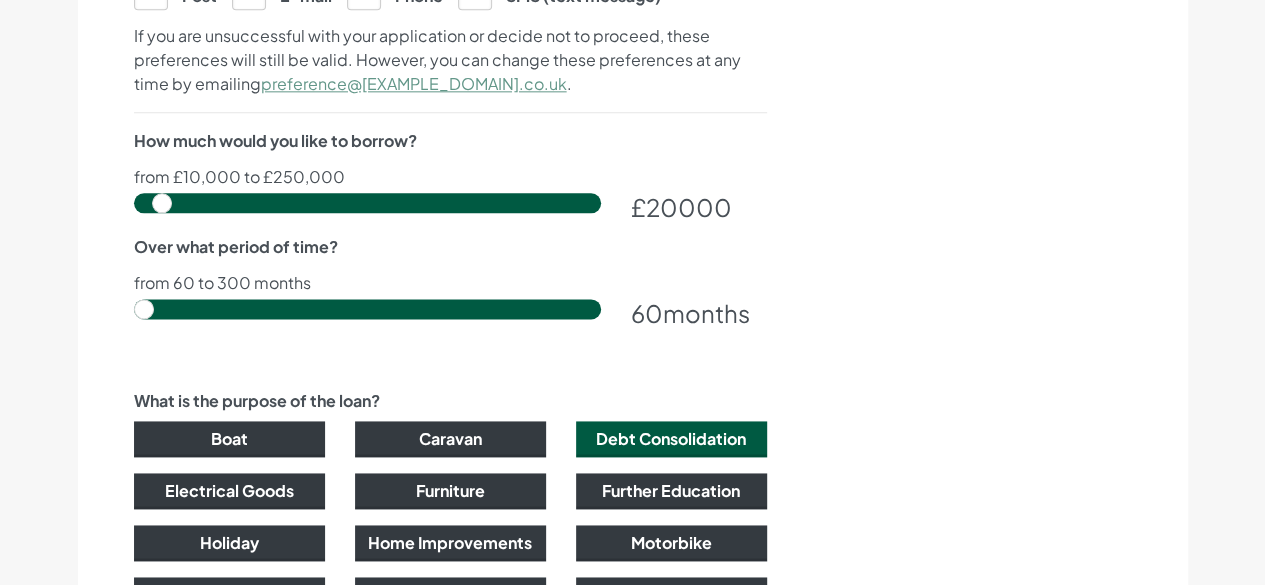 drag, startPoint x: 227, startPoint y: 303, endPoint x: 140, endPoint y: 303, distance: 87 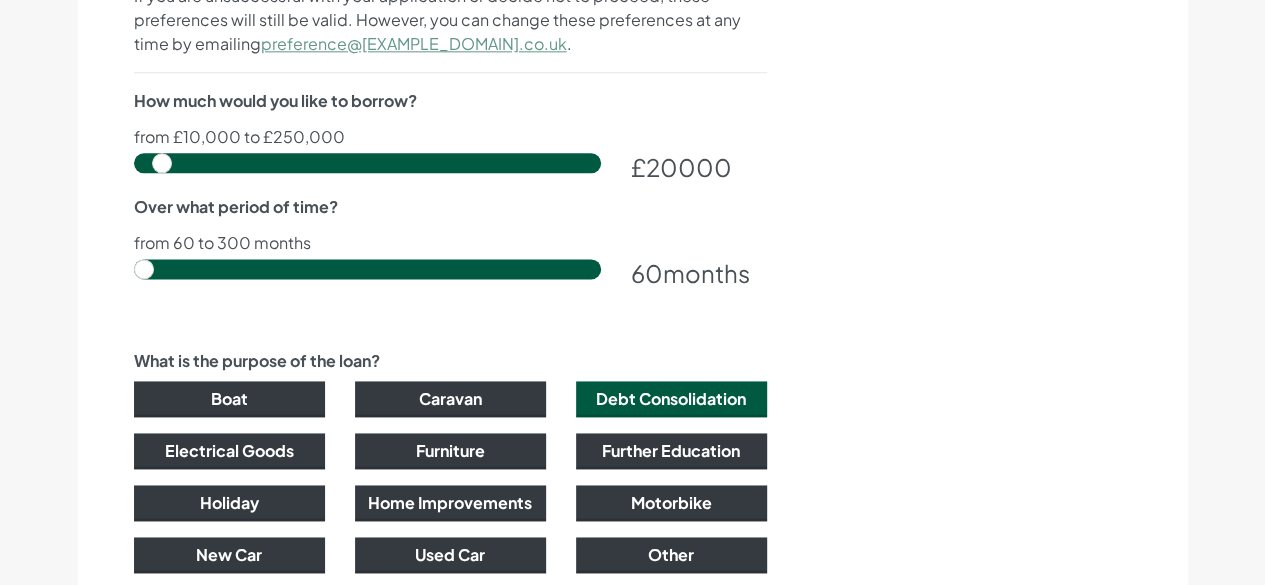 scroll, scrollTop: 1200, scrollLeft: 0, axis: vertical 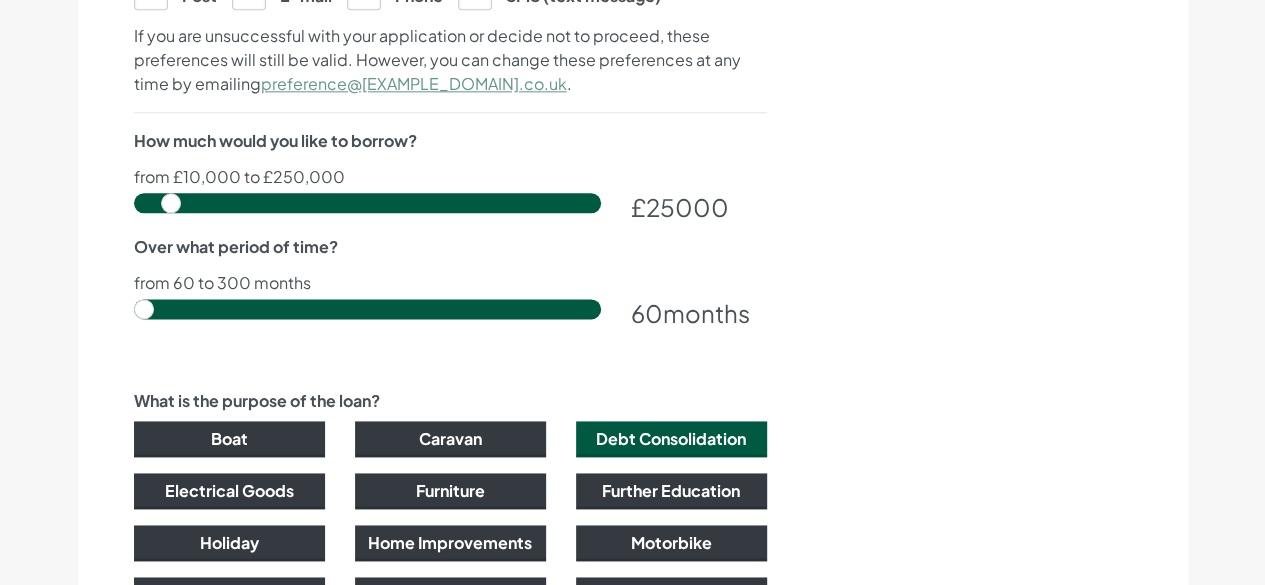 drag, startPoint x: 160, startPoint y: 195, endPoint x: 171, endPoint y: 195, distance: 11 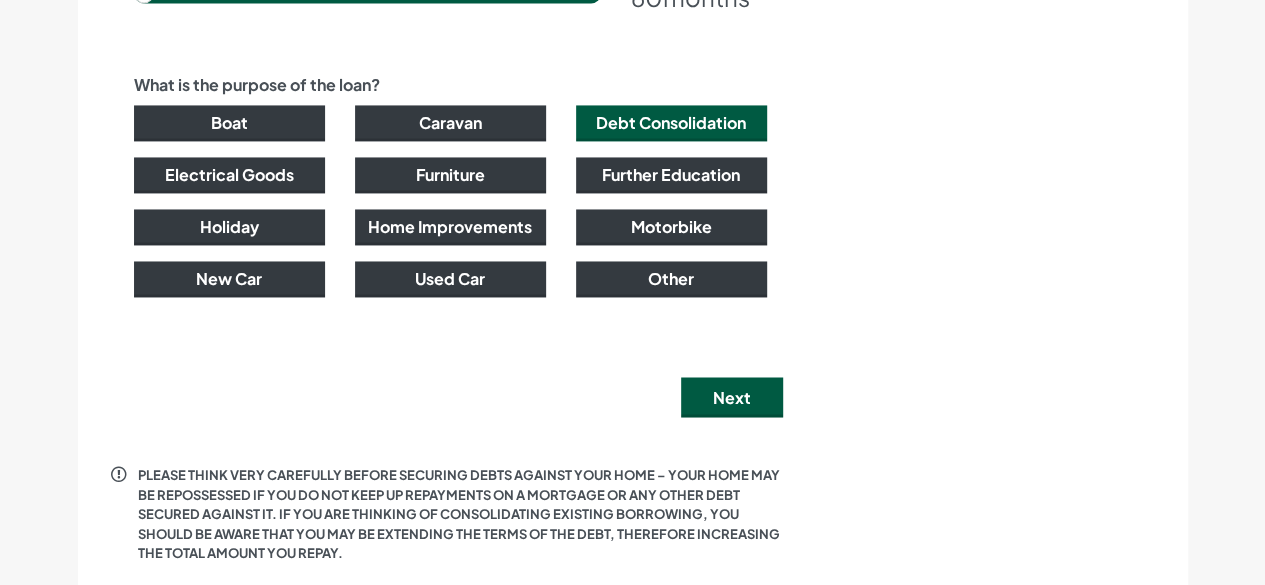 scroll, scrollTop: 1772, scrollLeft: 0, axis: vertical 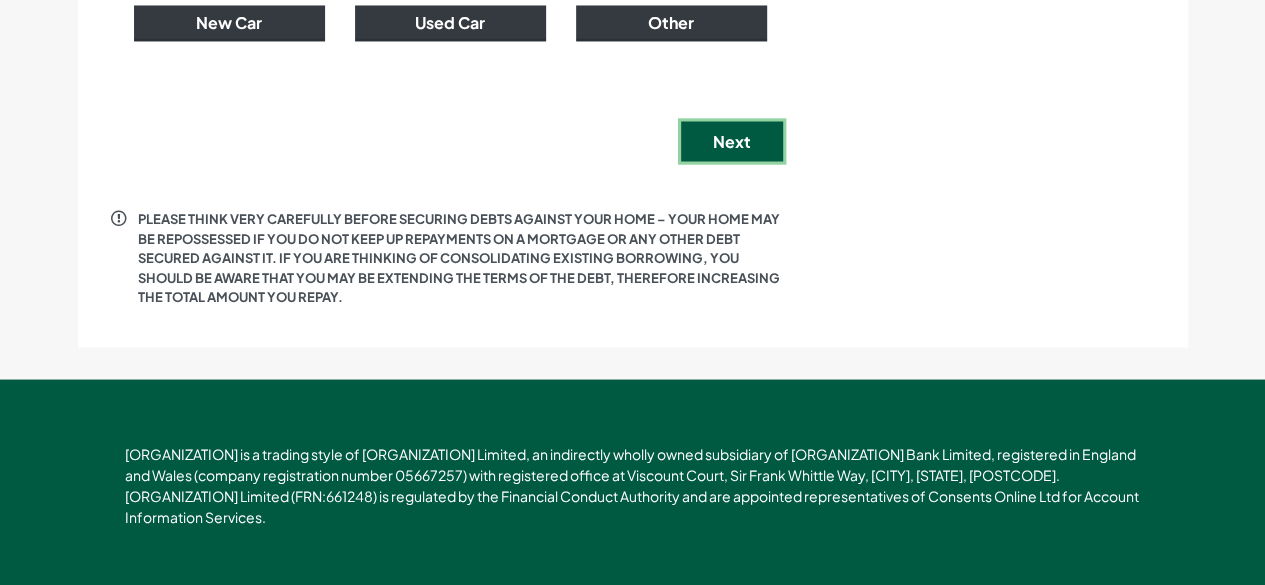 click on "Next" at bounding box center (732, 141) 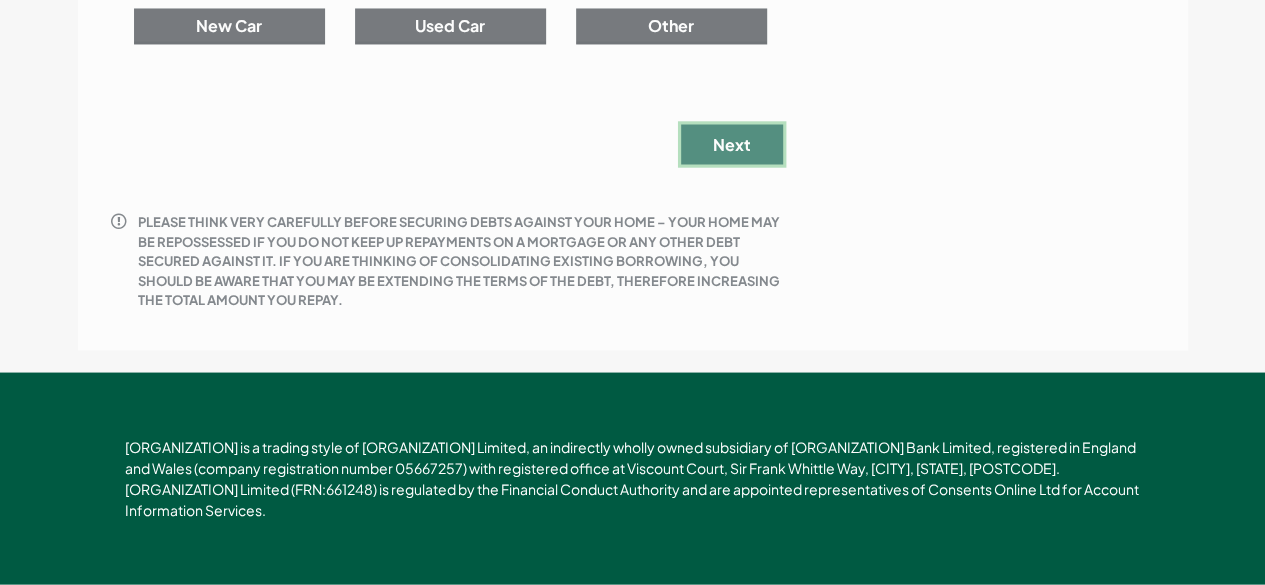 scroll, scrollTop: 0, scrollLeft: 0, axis: both 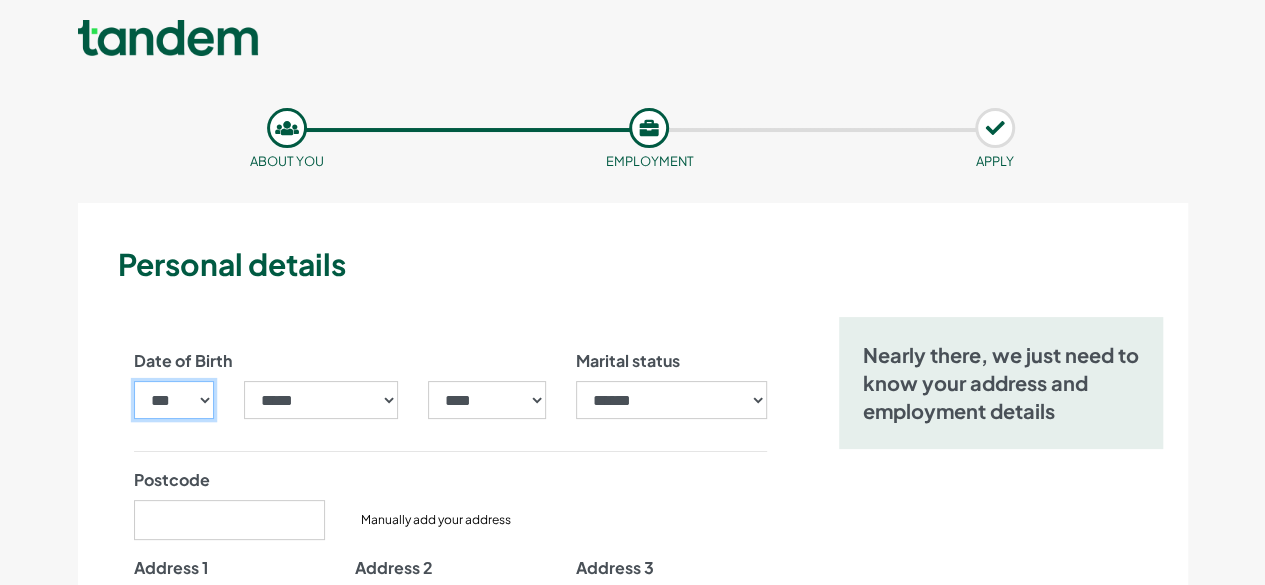 click on "***
* * * * * * * * * ** ** ** ** ** ** ** ** ** ** ** ** ** ** ** ** ** ** ** ** ** **" at bounding box center (174, 400) 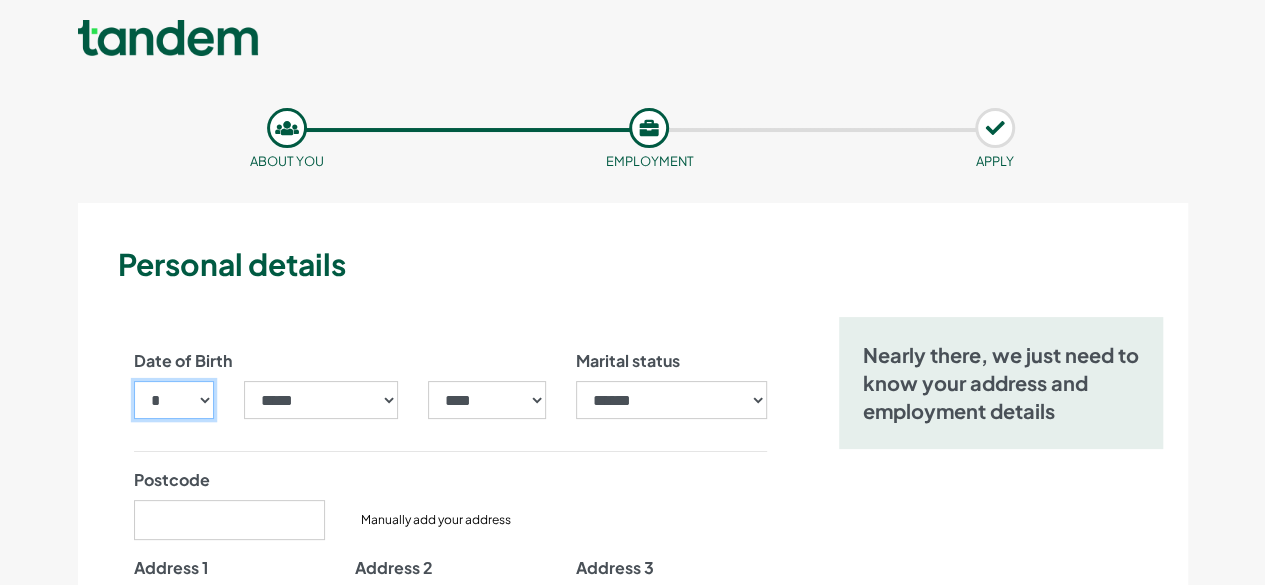 click on "***
* * * * * * * * * ** ** ** ** ** ** ** ** ** ** ** ** ** ** ** ** ** ** ** ** ** **" at bounding box center (174, 400) 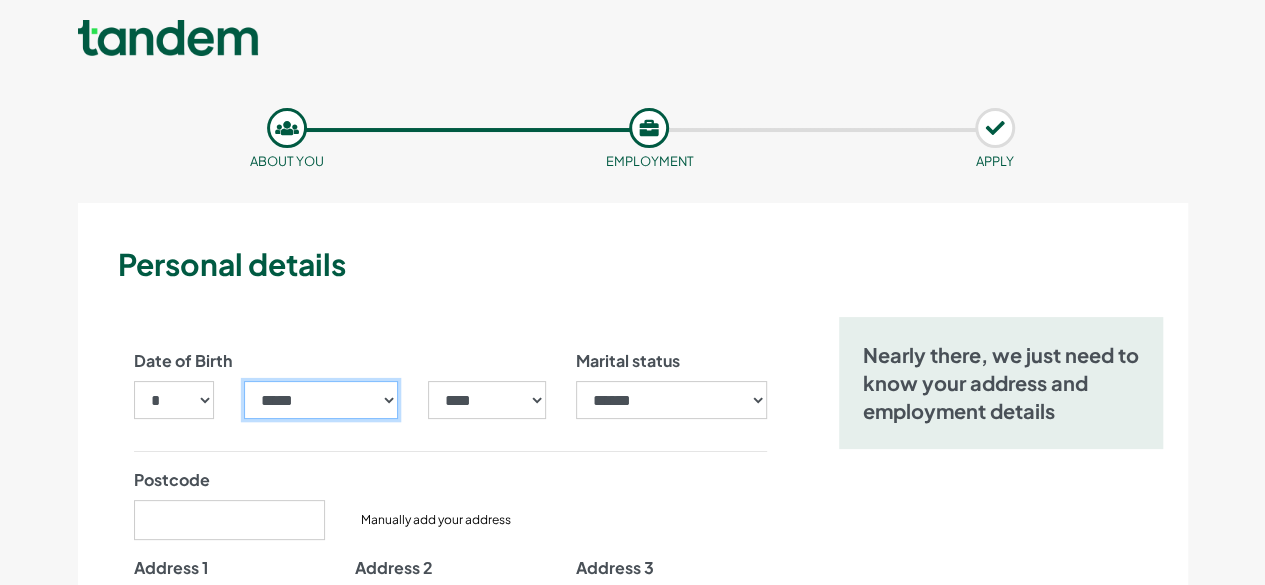 click on "*****
*******
********
*****
*****
***
****
****
******
*********
*******
********
********" at bounding box center (321, 400) 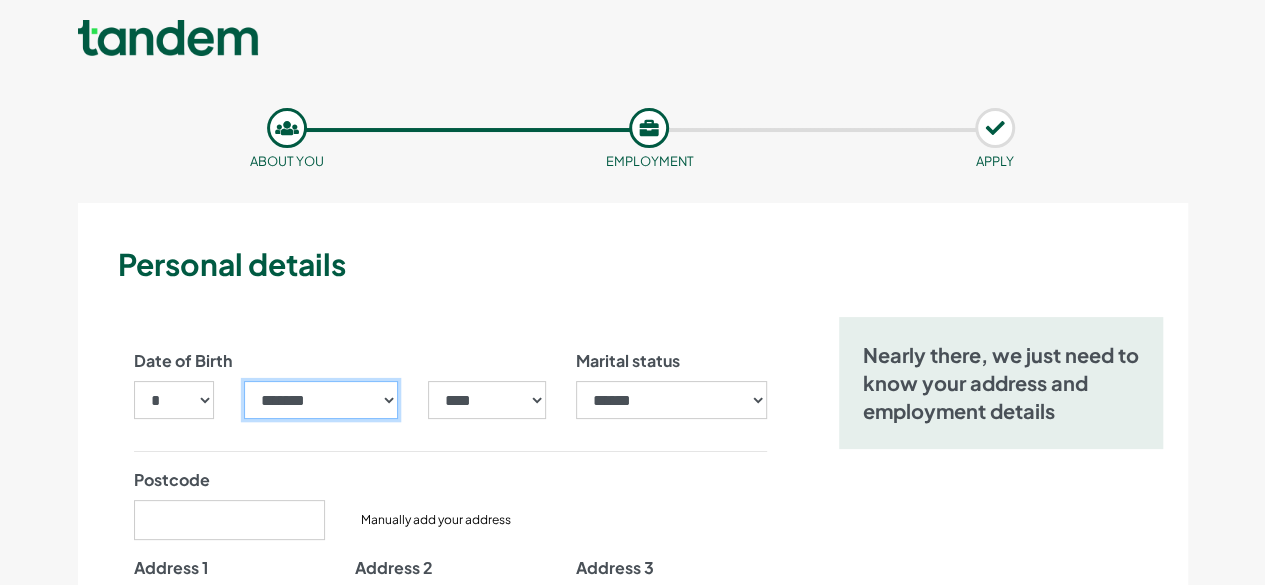 click on "*****
*******
********
*****
*****
***
****
****
******
*********
*******
********
********" at bounding box center (321, 400) 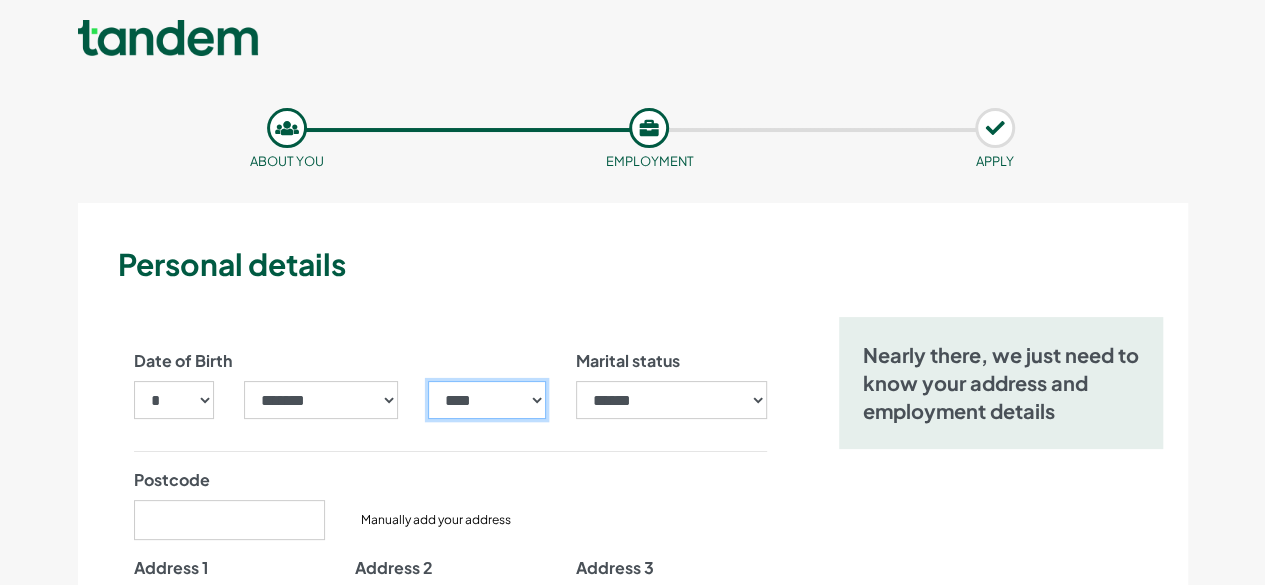 click on "****
**** **** **** **** **** **** **** **** **** **** **** **** **** **** **** **** **** **** **** **** **** **** **** **** **** **** **** **** **** **** **** **** **** **** **** **** **** **** **** **** **** **** **** **** **** **** **** **** **** **** **** **** **** **** **** **** **** **** **** **** **** **** **** **** **** **** **** **** **** **** **** **** **** **** **** **** **** **** **** **** **** **** **** **** **** **** **** **** **** **** **** **** **** **** **** **** **** **** **** **** **** **** **** **** **** **** **** **** **** **** **** **** **** **** **** **** **** **** **** **** **** **** **** **** **** ****" at bounding box center (486, 400) 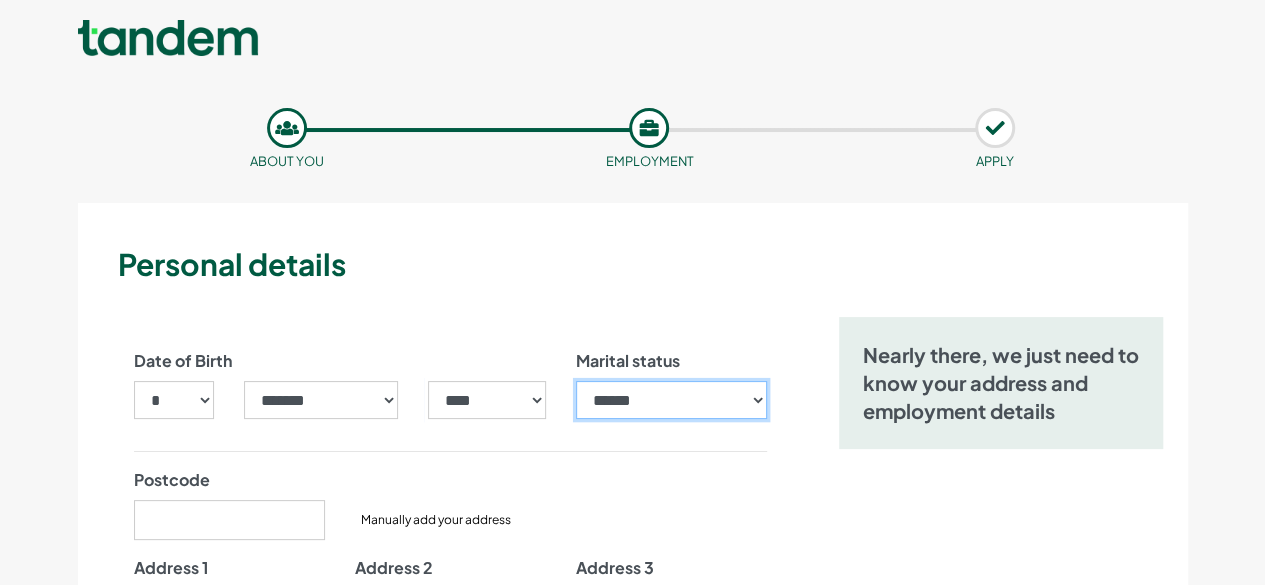 click on "**********" at bounding box center [671, 400] 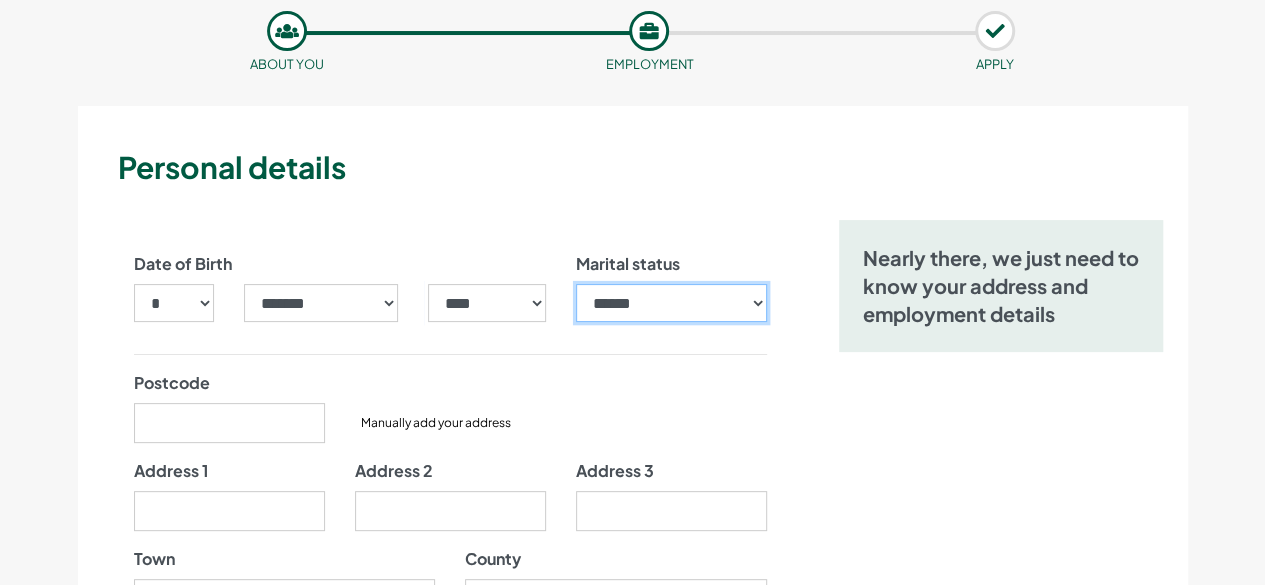 scroll, scrollTop: 100, scrollLeft: 0, axis: vertical 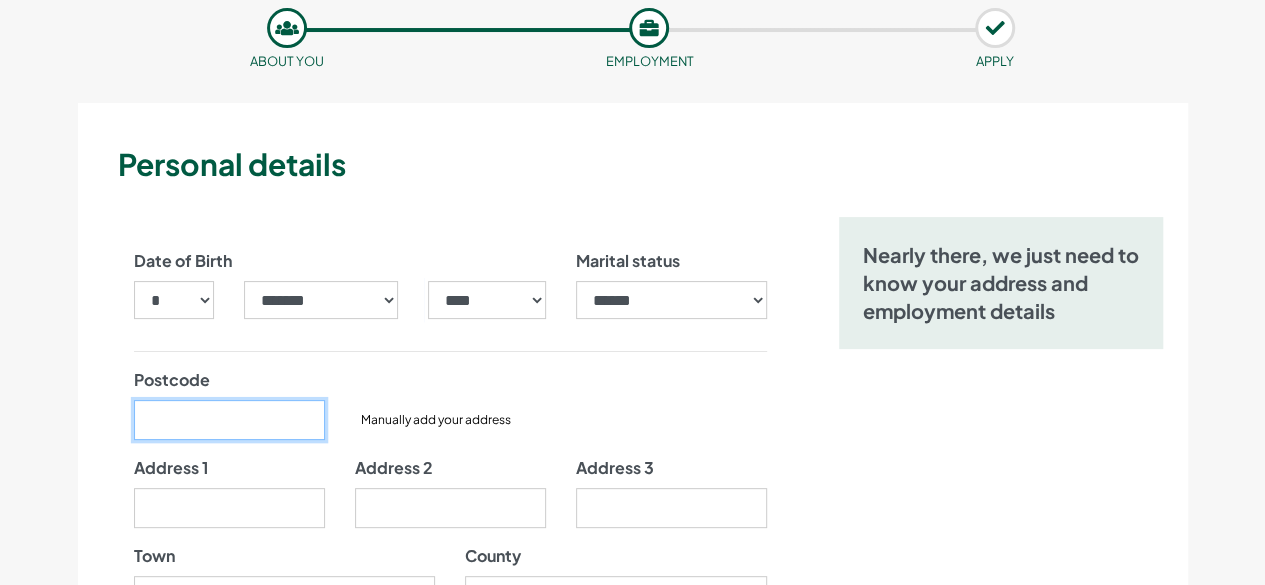 drag, startPoint x: 269, startPoint y: 436, endPoint x: 270, endPoint y: 425, distance: 11.045361 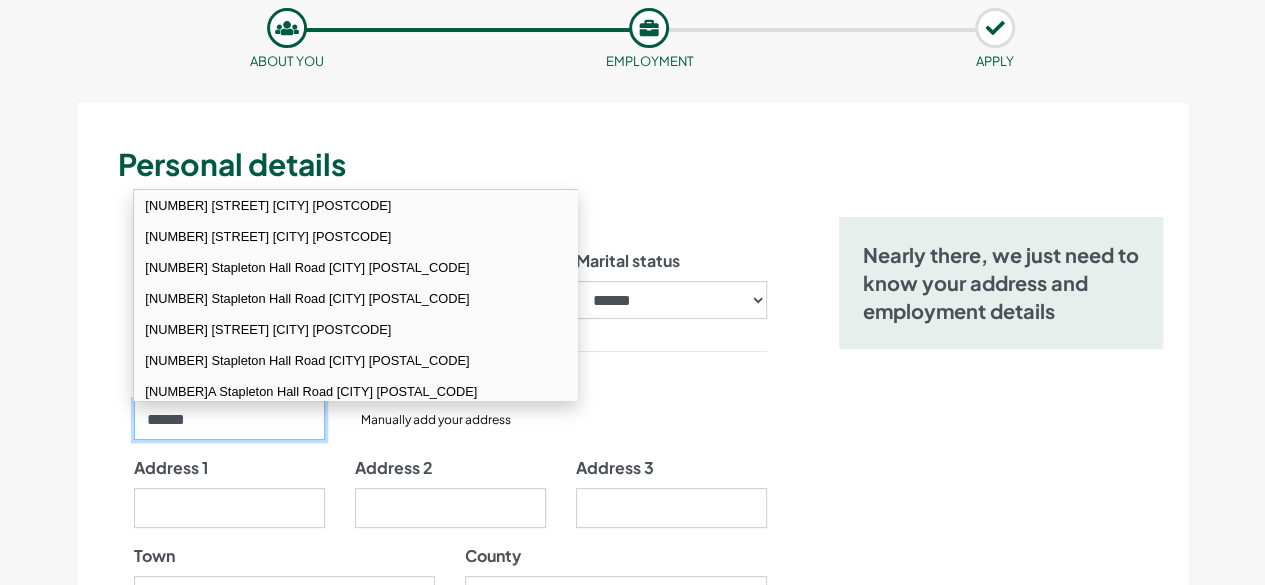 type on "******" 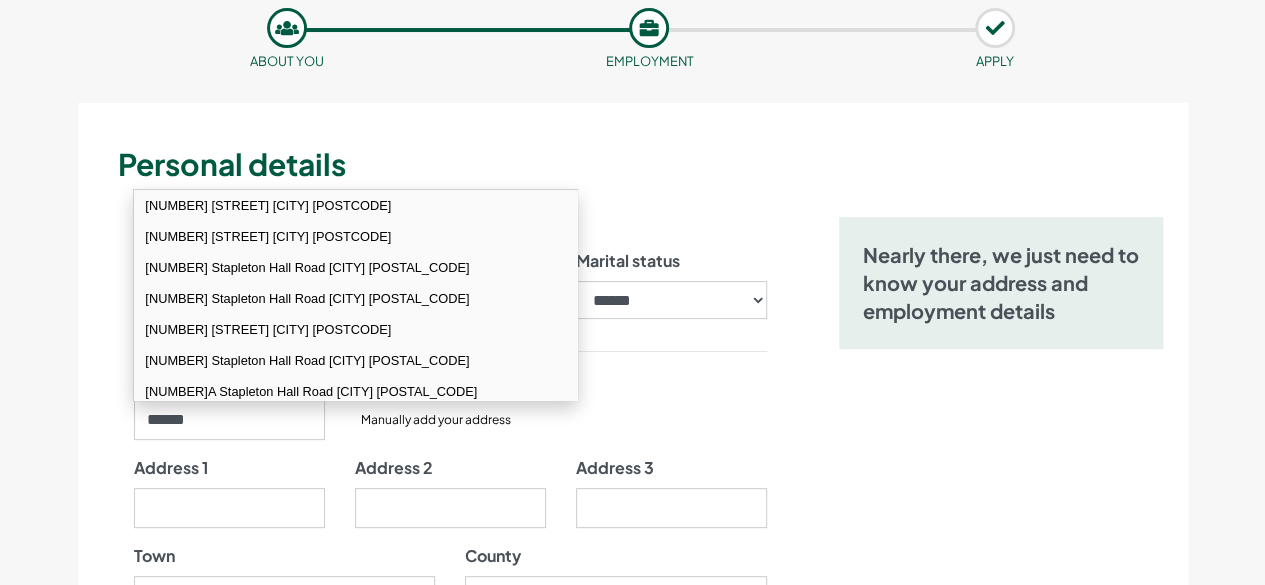 click on "Nearly there, we just need to know your address and employment details" at bounding box center (1001, 1217) 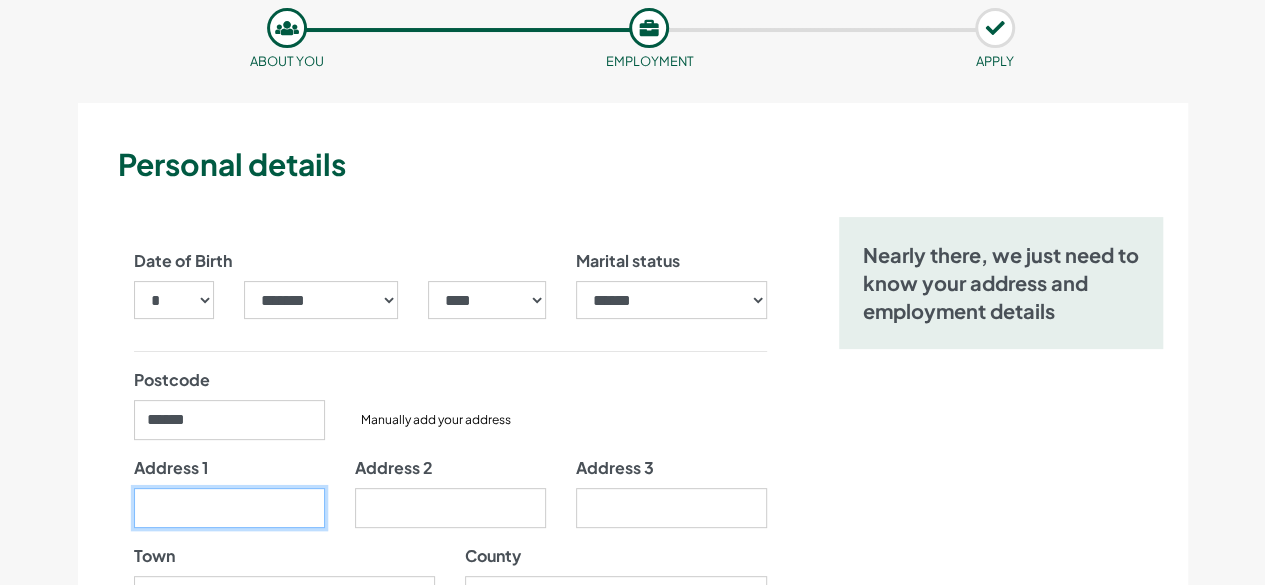 click on "Address 1" at bounding box center [229, 508] 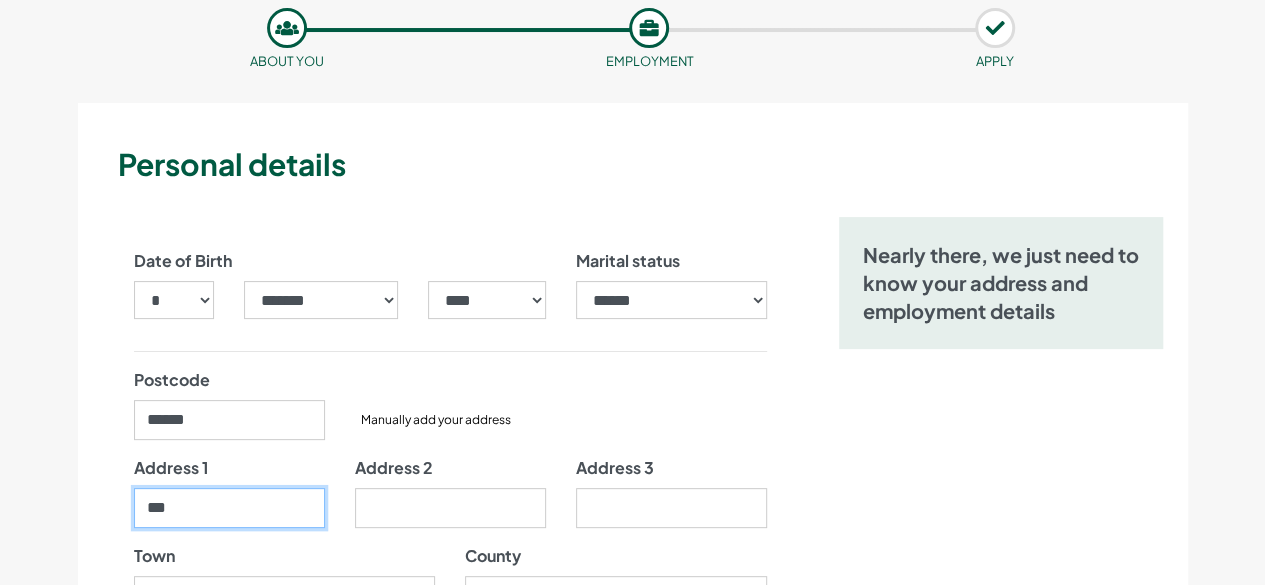 type on "**********" 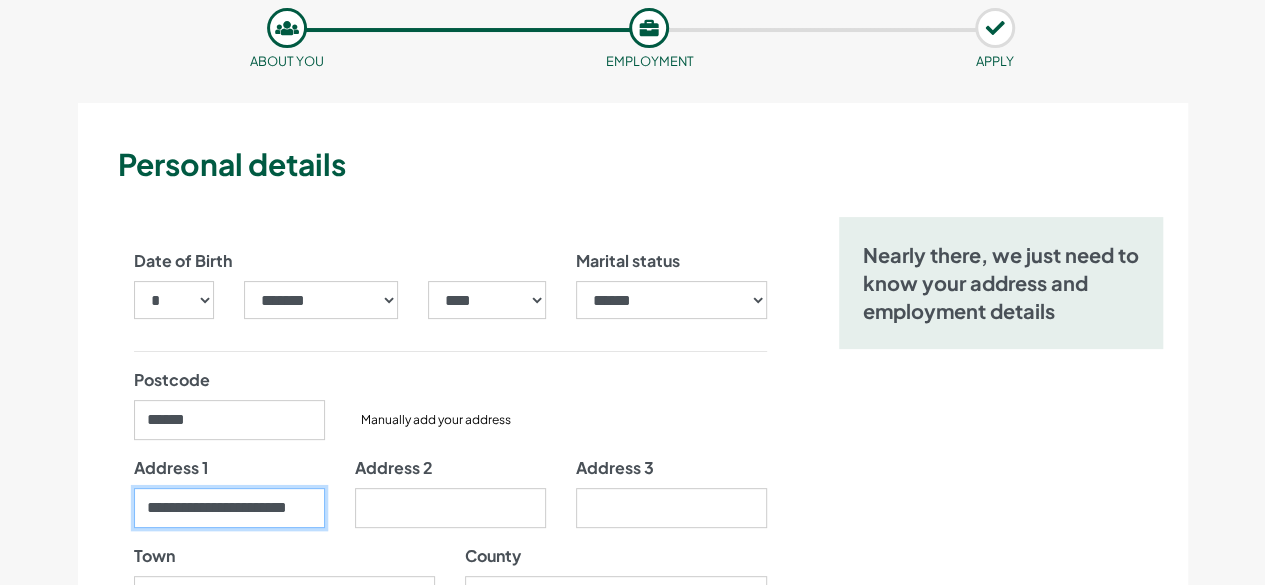 scroll, scrollTop: 200, scrollLeft: 0, axis: vertical 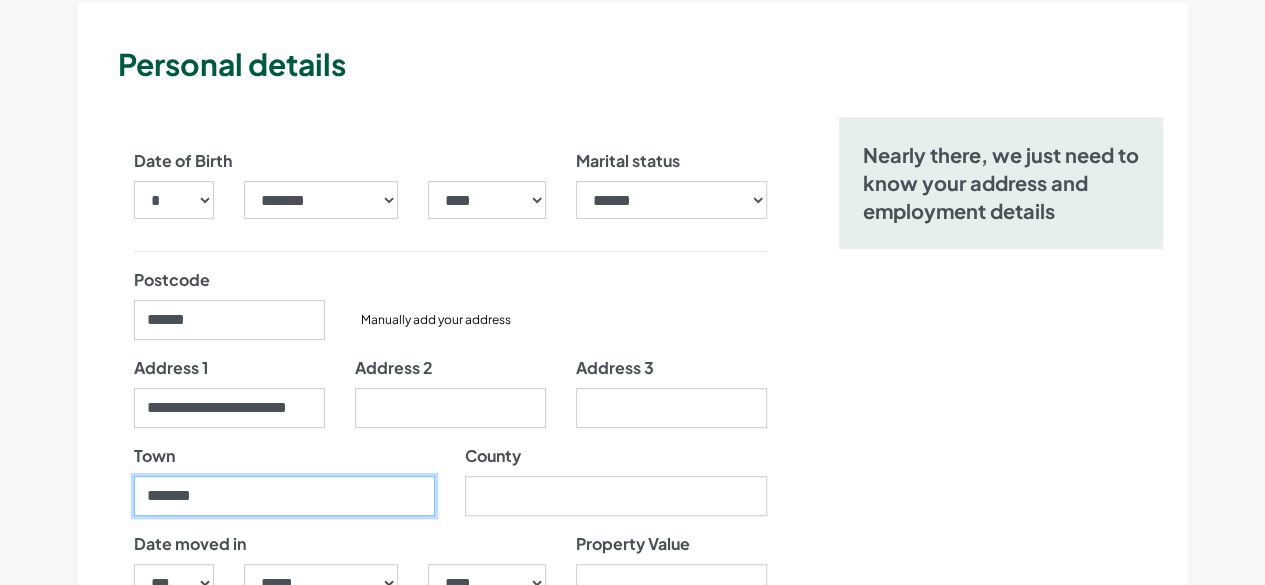 drag, startPoint x: 244, startPoint y: 505, endPoint x: 66, endPoint y: 493, distance: 178.40404 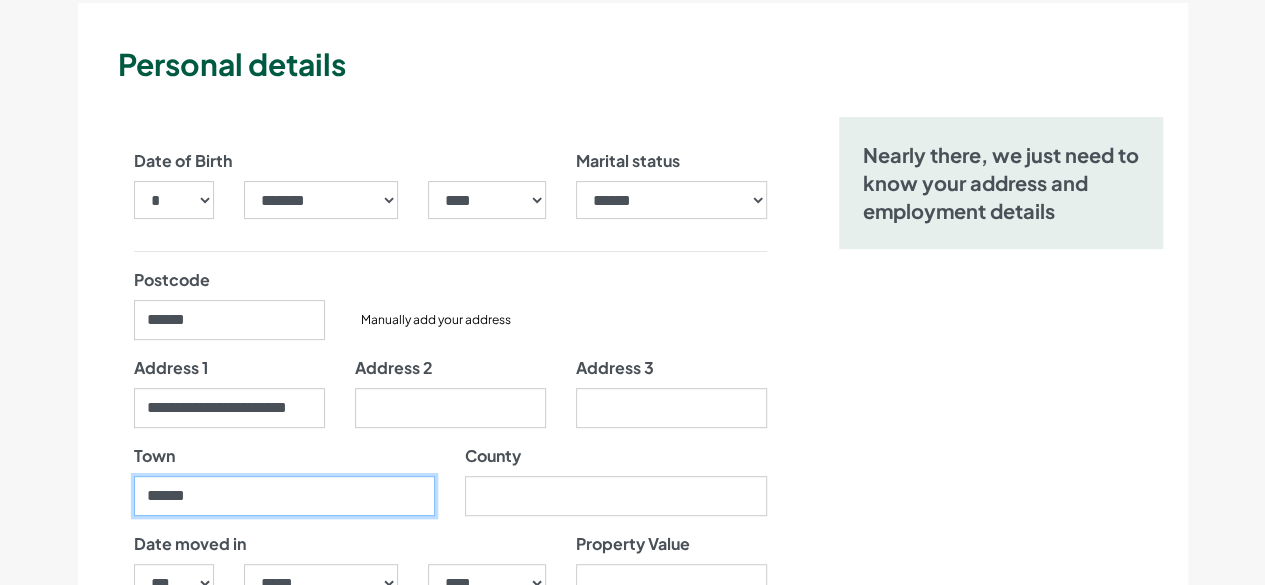 type on "******" 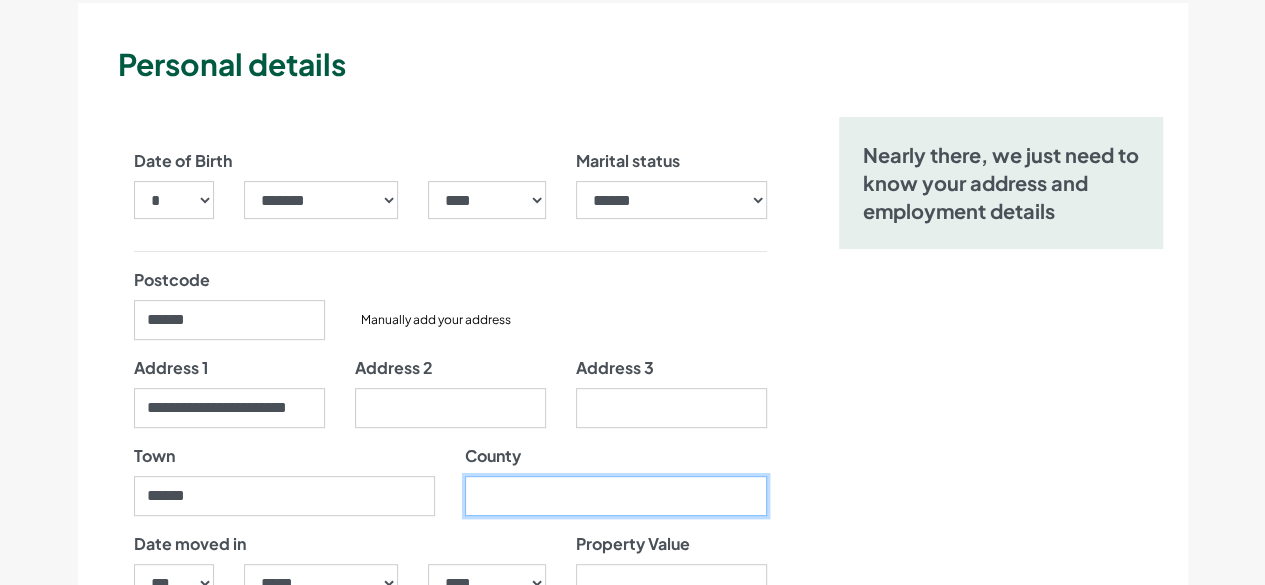click on "County" at bounding box center (616, 496) 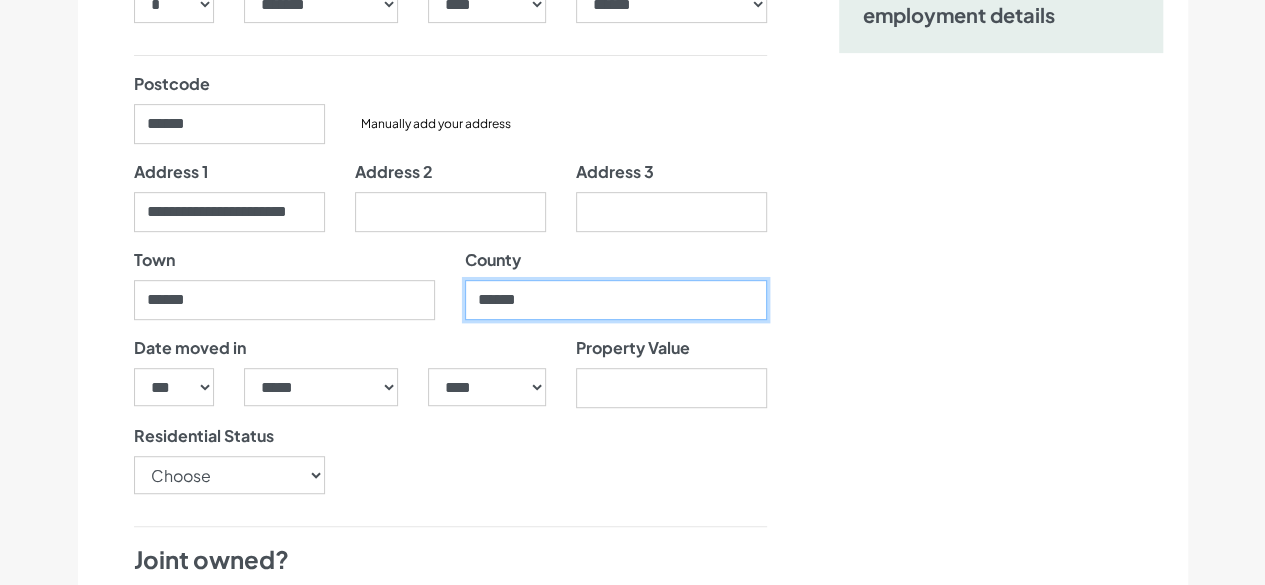 scroll, scrollTop: 400, scrollLeft: 0, axis: vertical 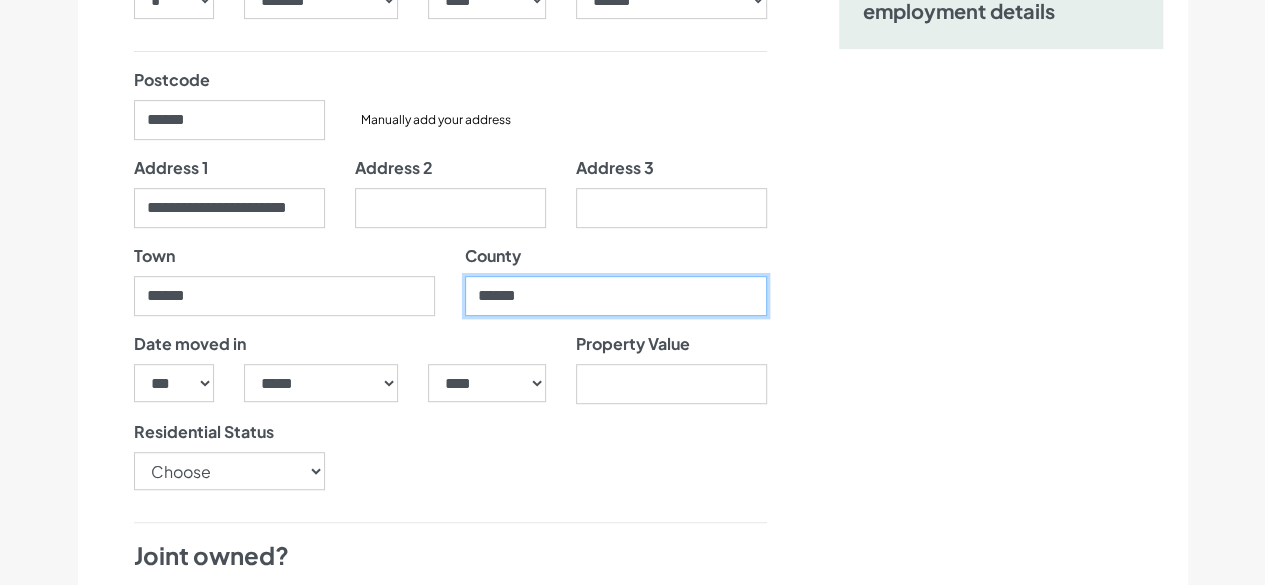 type on "******" 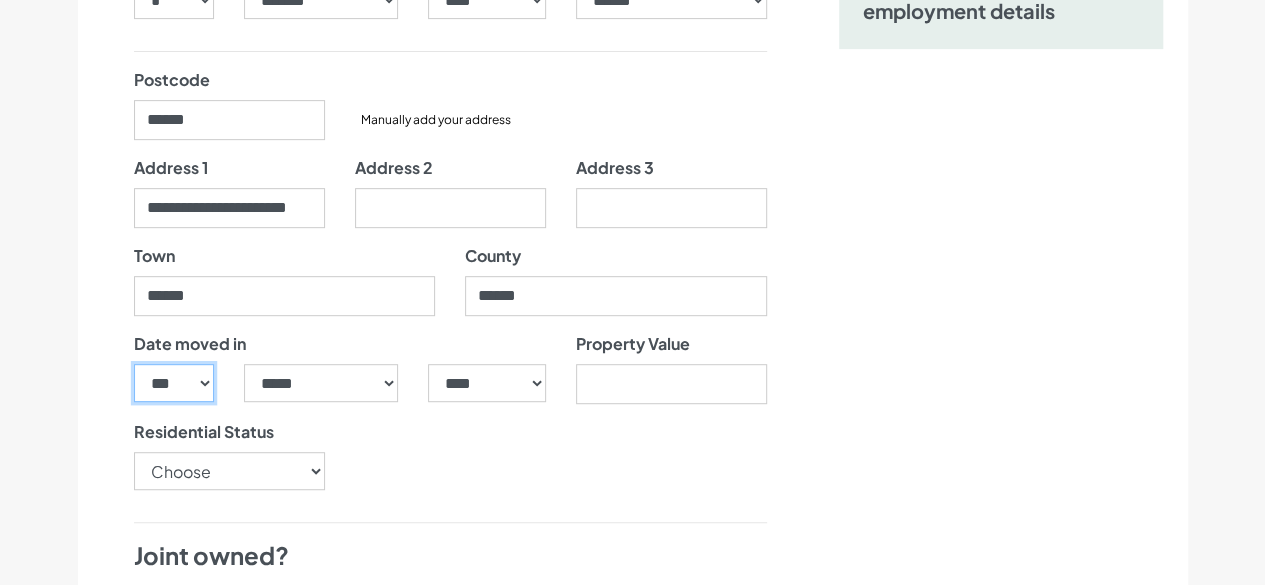 click on "***
* * * * * * * * * ** ** ** ** ** ** ** ** ** ** ** ** ** ** ** ** ** ** ** ** ** **" at bounding box center (174, 383) 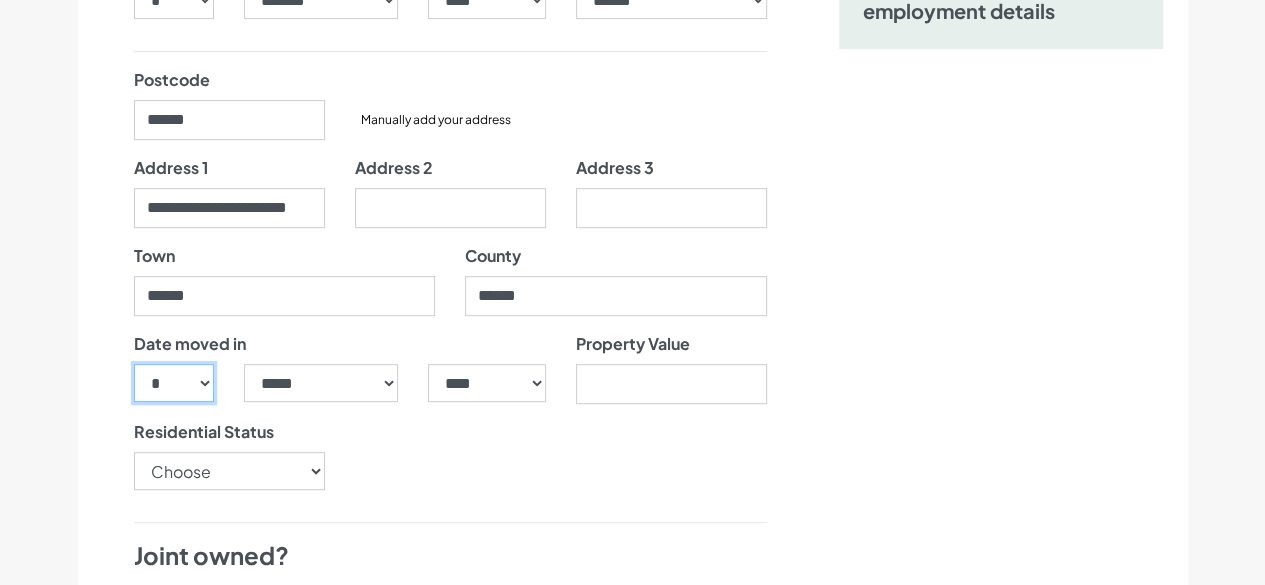 click on "***
* * * * * * * * * ** ** ** ** ** ** ** ** ** ** ** ** ** ** ** ** ** ** ** ** ** **" at bounding box center [174, 383] 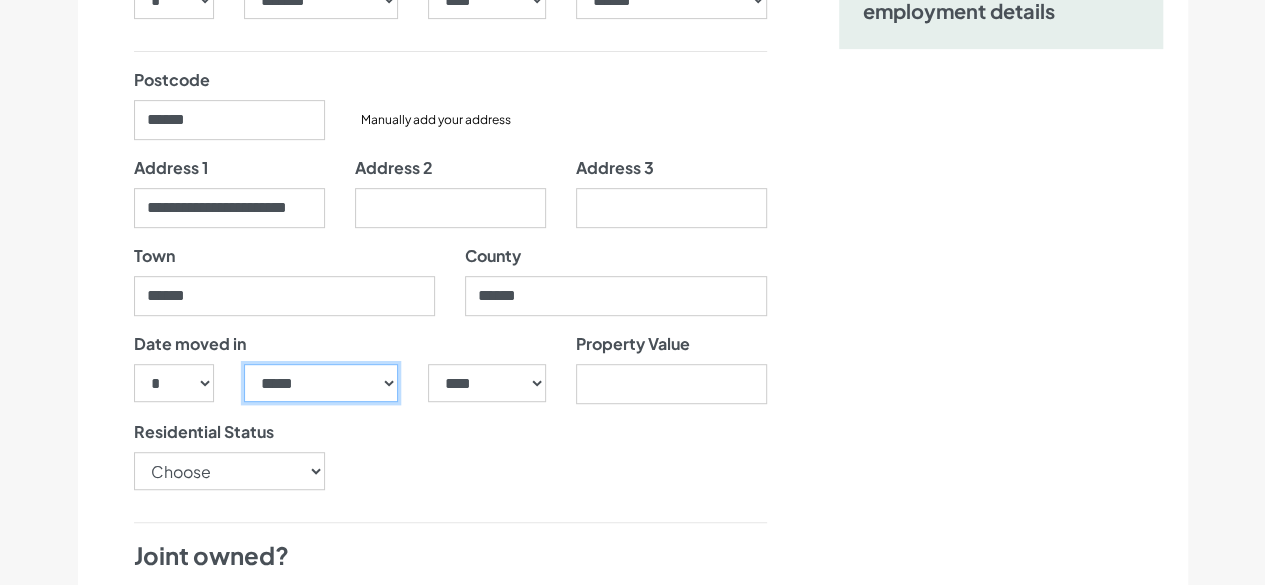 click on "*****
*******
********
*****
*****
***
****
****
******
*********
*******
********
********" at bounding box center (321, 383) 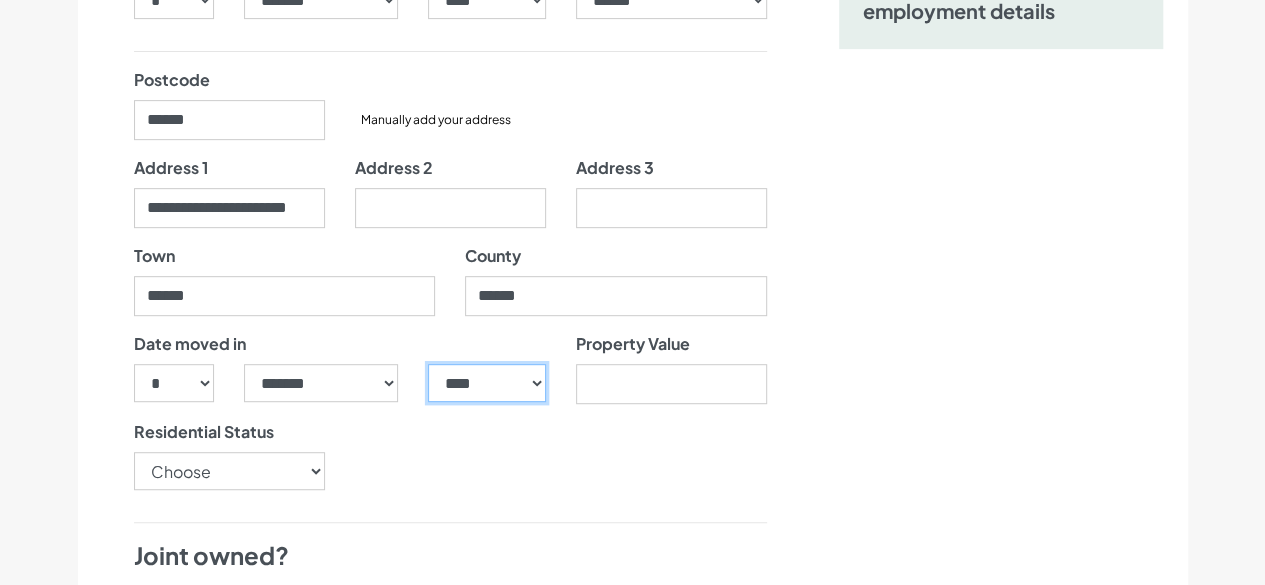 click on "****
**** **** **** **** **** **** **** **** **** **** **** **** **** **** **** **** **** **** **** **** **** **** **** **** **** **** **** **** **** **** **** **** **** **** **** **** **** **** **** **** **** **** **** **** **** **** **** **** **** **** **** **** **** **** **** **** **** **** **** **** **** **** **** **** **** **** **** **** **** **** **** **** **** **** **** **** **** **** **** **** **** **** **** **** **** **** **** **** **** **** **** **** **** **** **** **** **** **** **** **** **** **** **** **** **** **** **** **** **** **** **** **** **** **** **** **** **** **** **** **** **** **** **** **** **** ****" at bounding box center [486, 383] 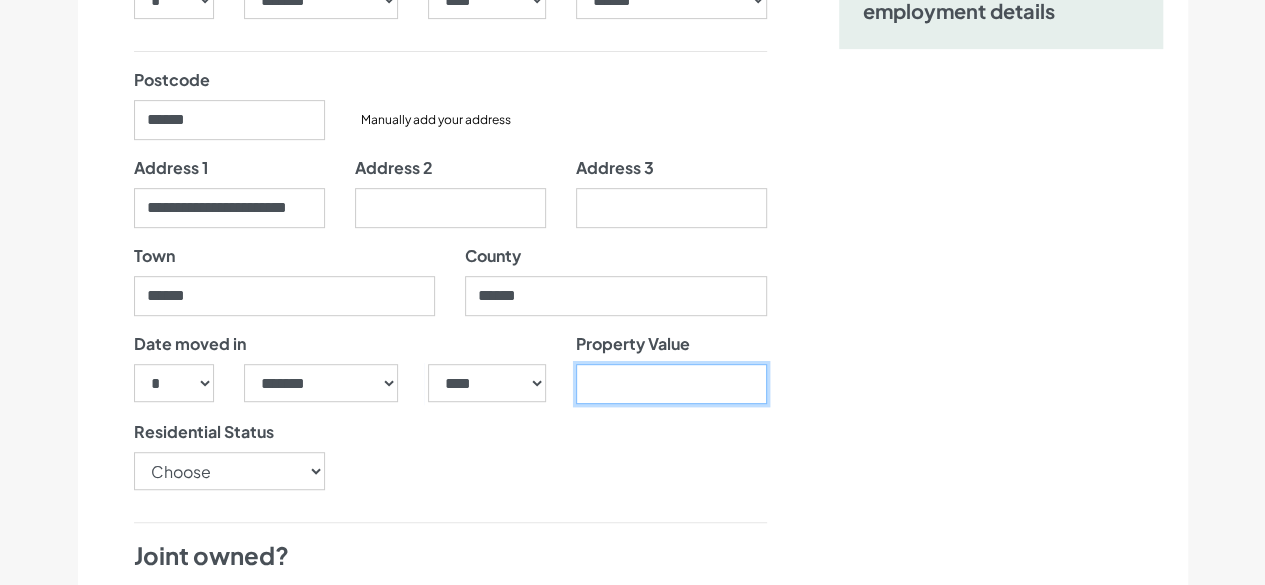 click on "Property Value" at bounding box center [671, 384] 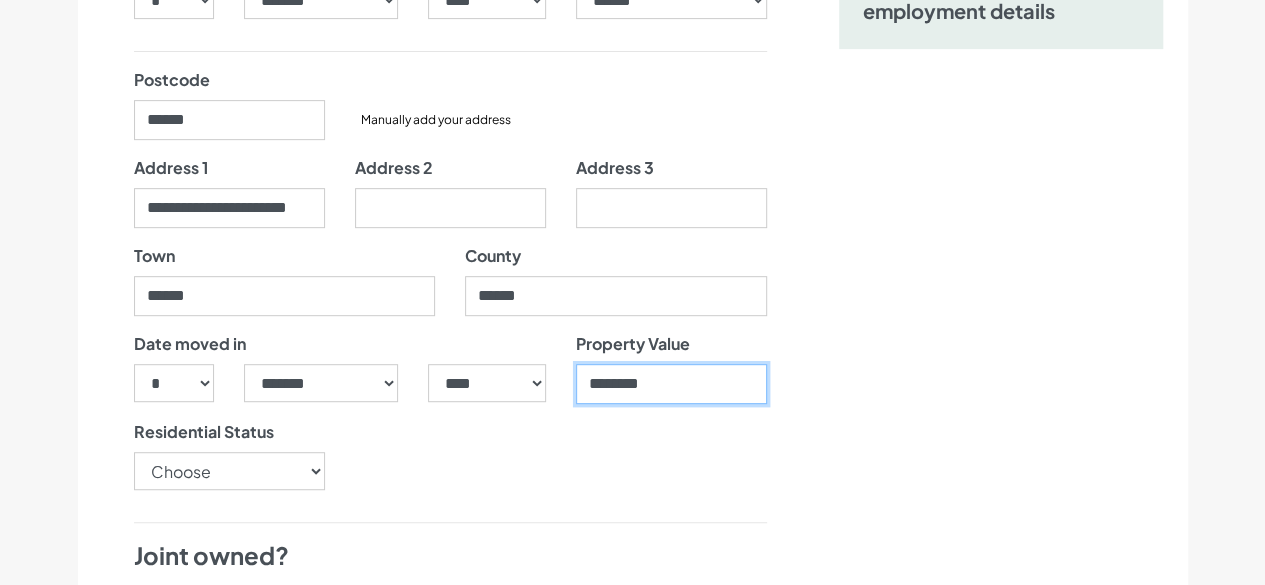 type on "********" 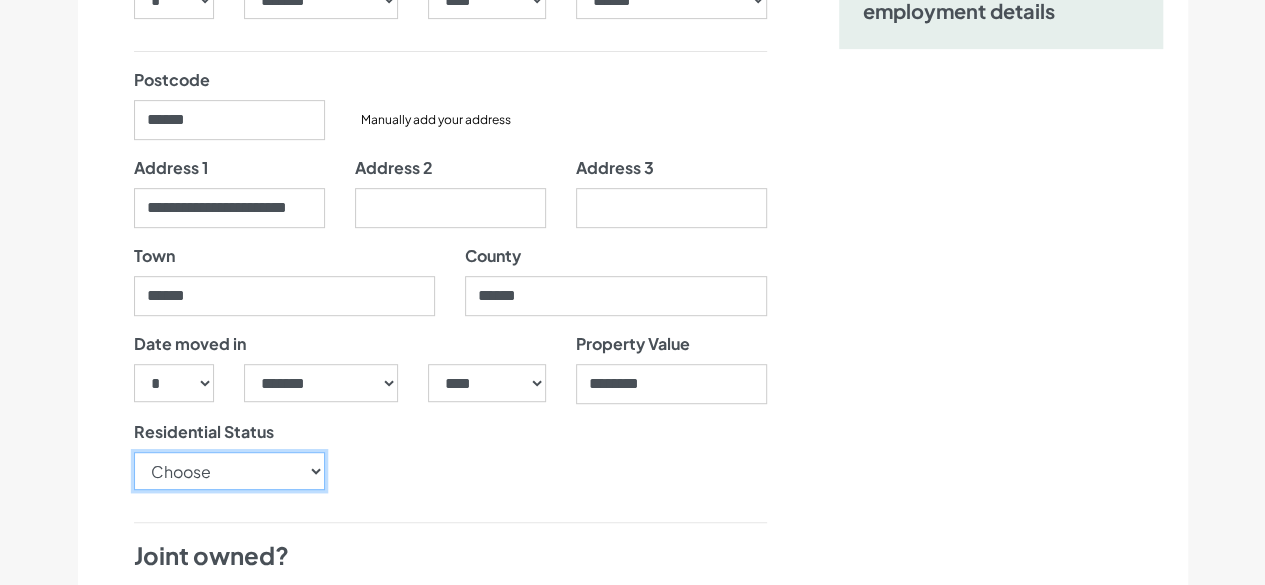 click on "Choose
[TENURE]
[TENURE]
[TENURE]
[TENURE]
[TENURE]
[TENURE]
[TENURE]
[TENURE]
[TENURE]
[TENURE]
[TENURE]" at bounding box center [229, 471] 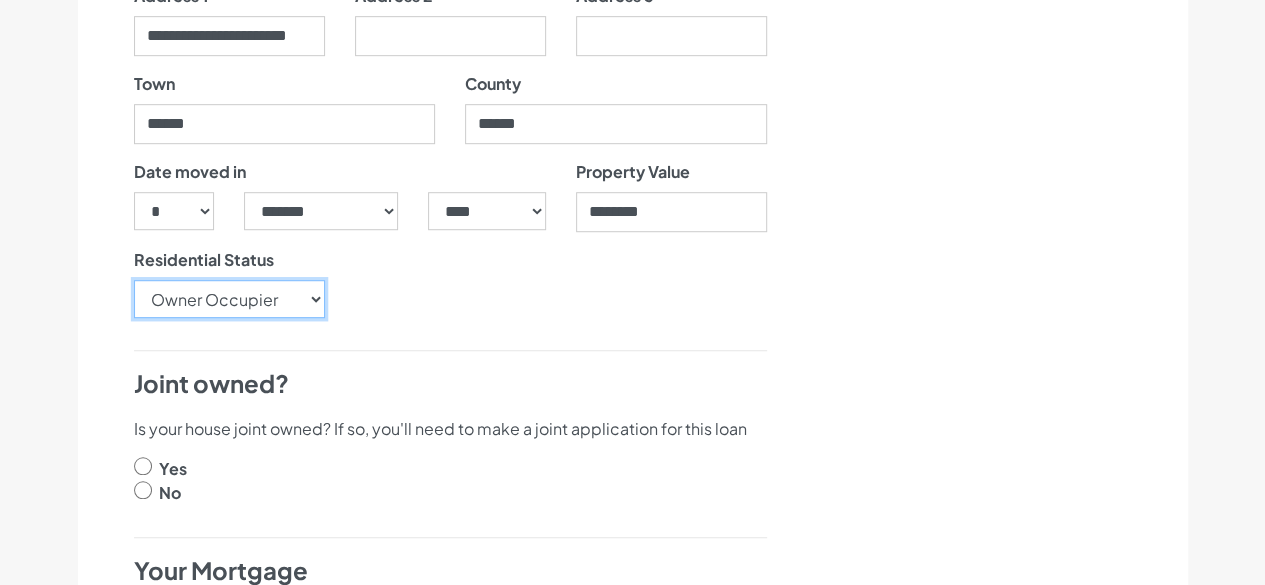 scroll, scrollTop: 600, scrollLeft: 0, axis: vertical 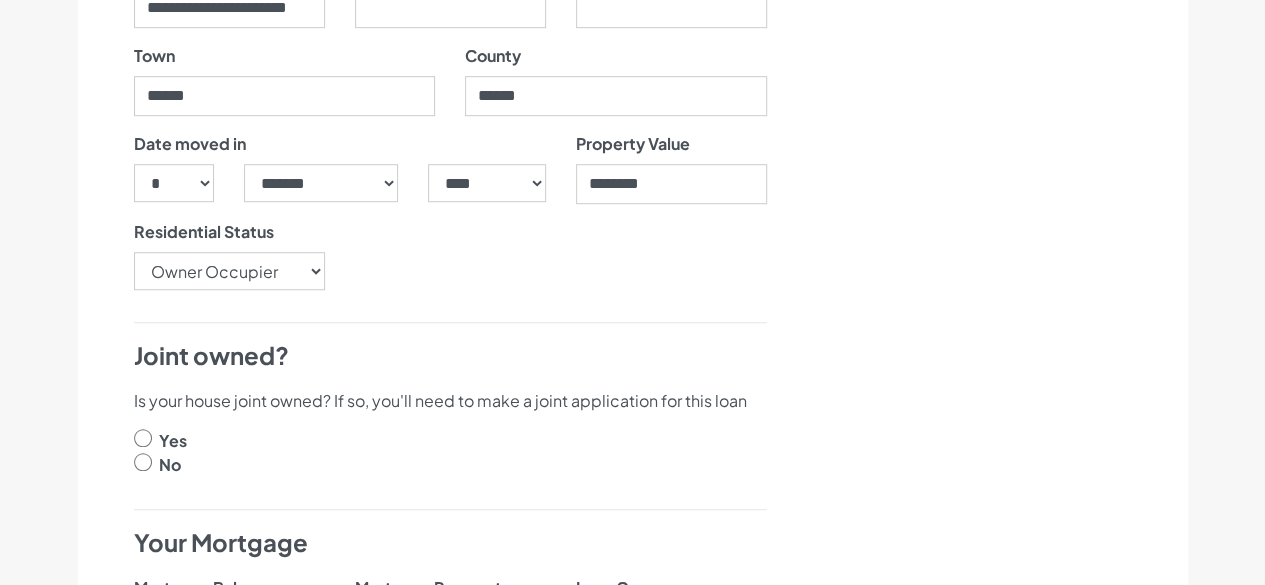 click at bounding box center [143, 462] 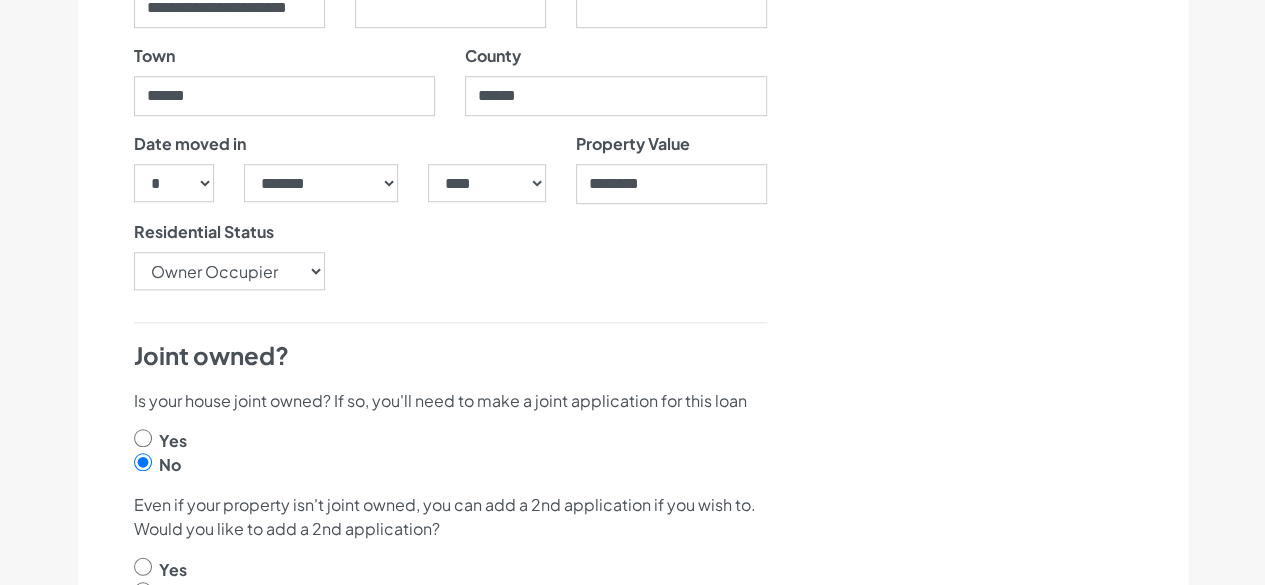 scroll, scrollTop: 700, scrollLeft: 0, axis: vertical 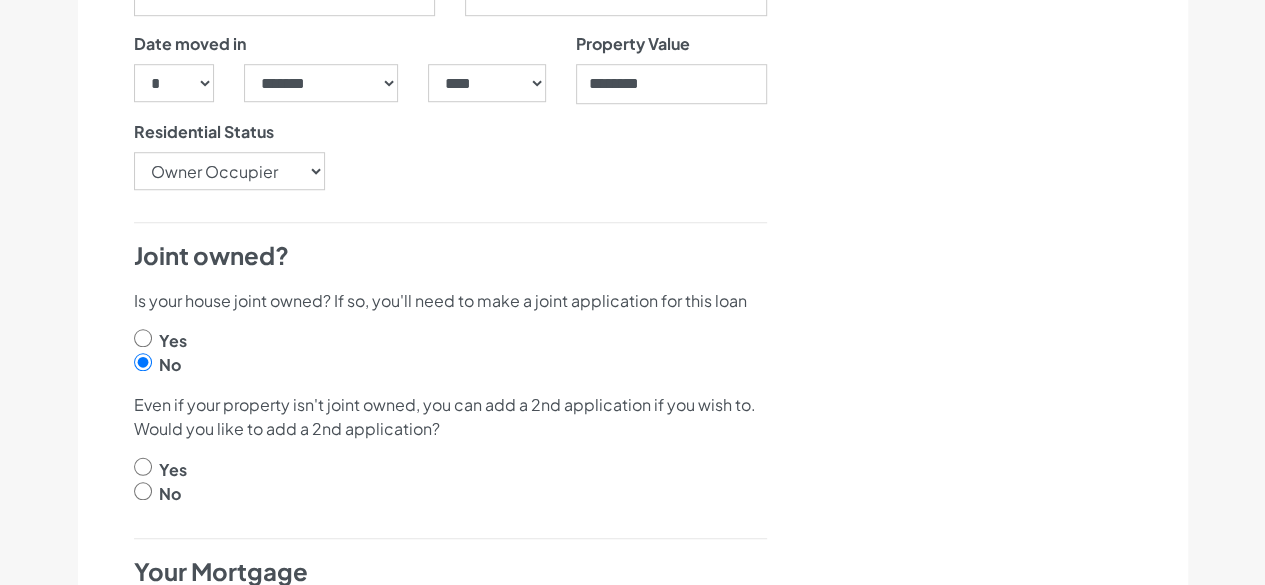 click on "Is your house joint owned? If so, you'll need to make a joint application for this
loan
Yes
No
Even if your property isn't joint owned, you can add a 2nd application if you wish
to. Would you like to add a 2nd application?
Yes
No" at bounding box center [450, 406] 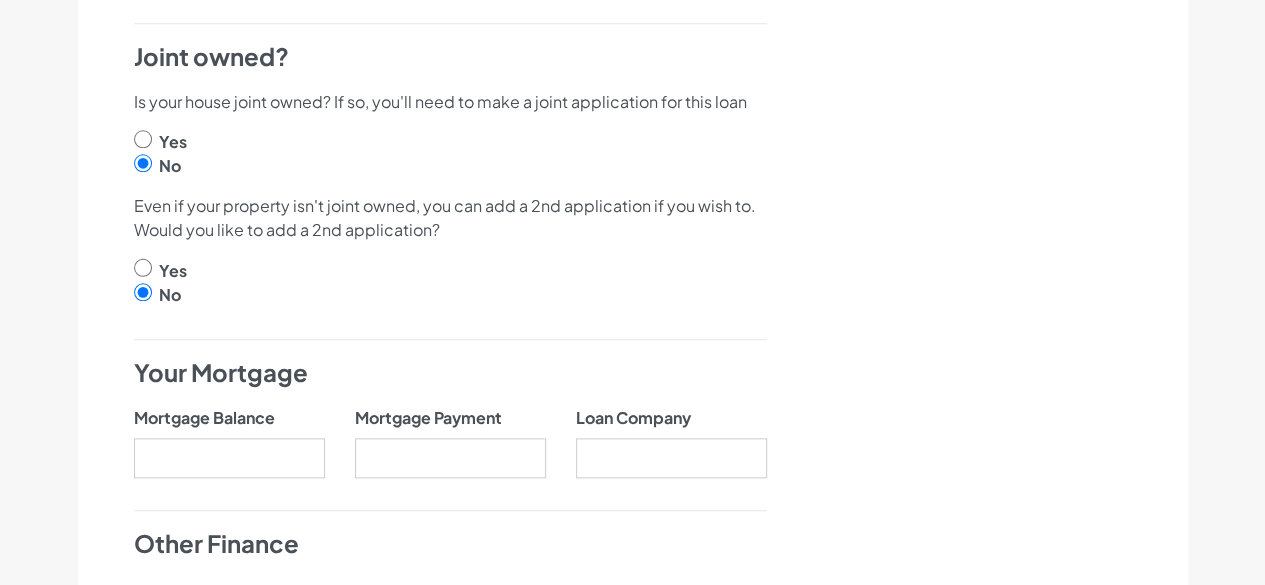 scroll, scrollTop: 900, scrollLeft: 0, axis: vertical 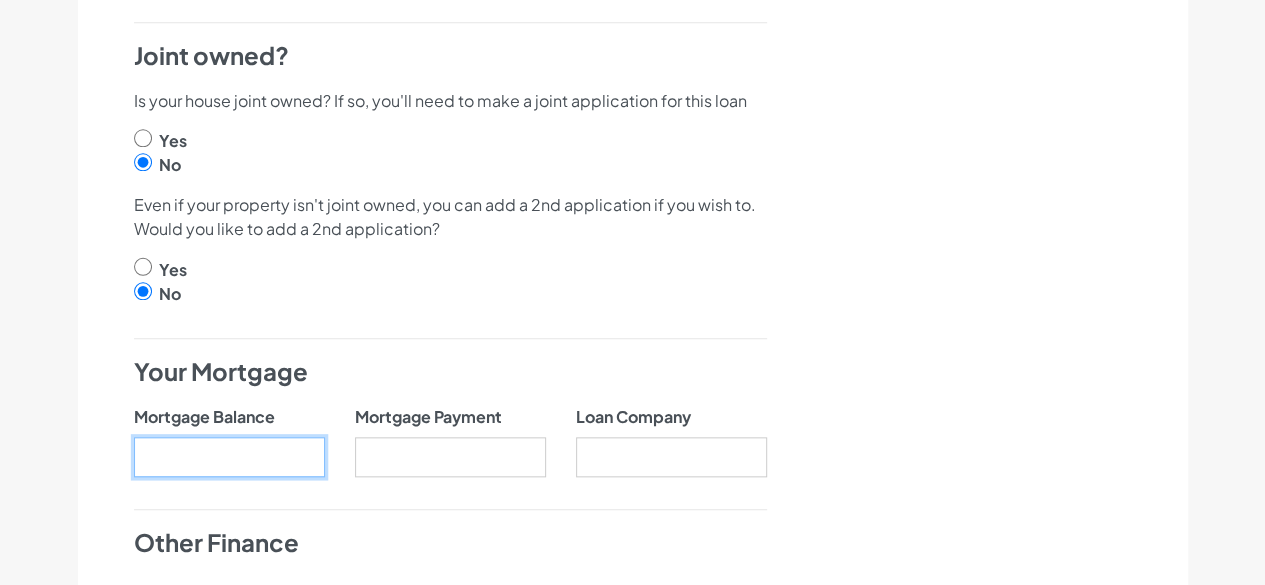 click on "Mortgage Balance" at bounding box center (229, 457) 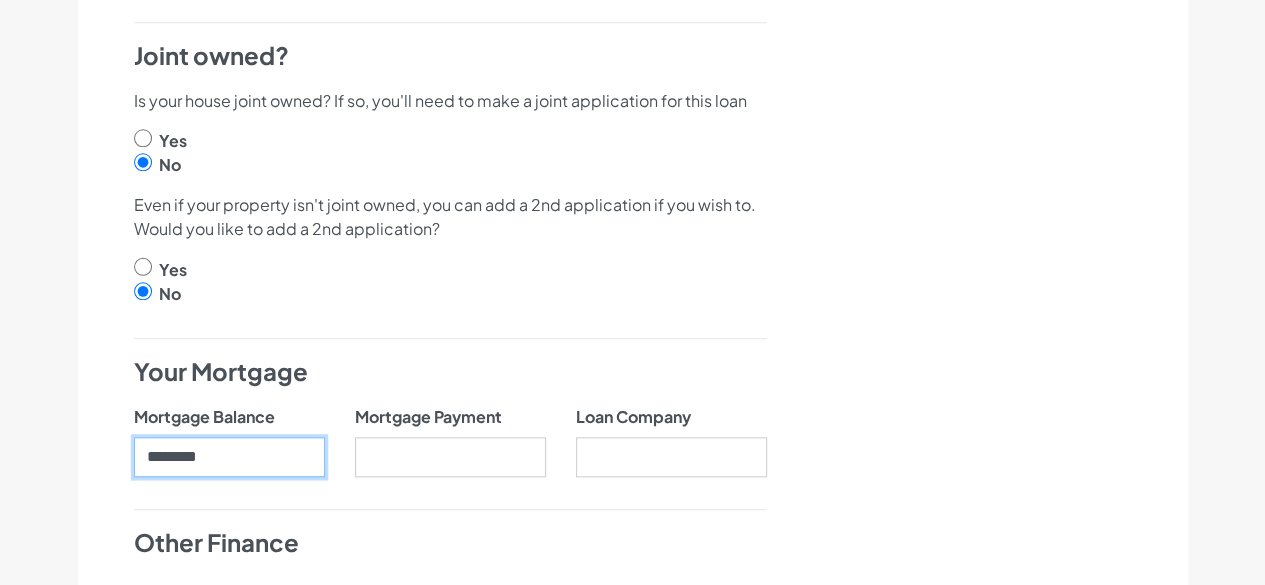 type on "********" 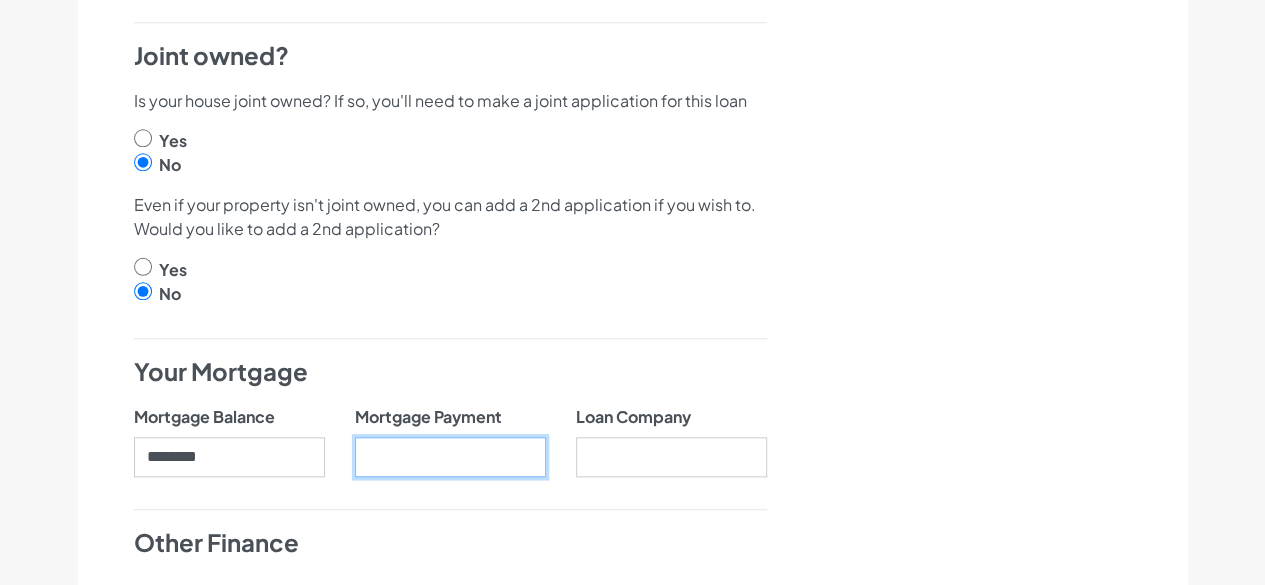 click on "Mortgage Payment" at bounding box center [450, 457] 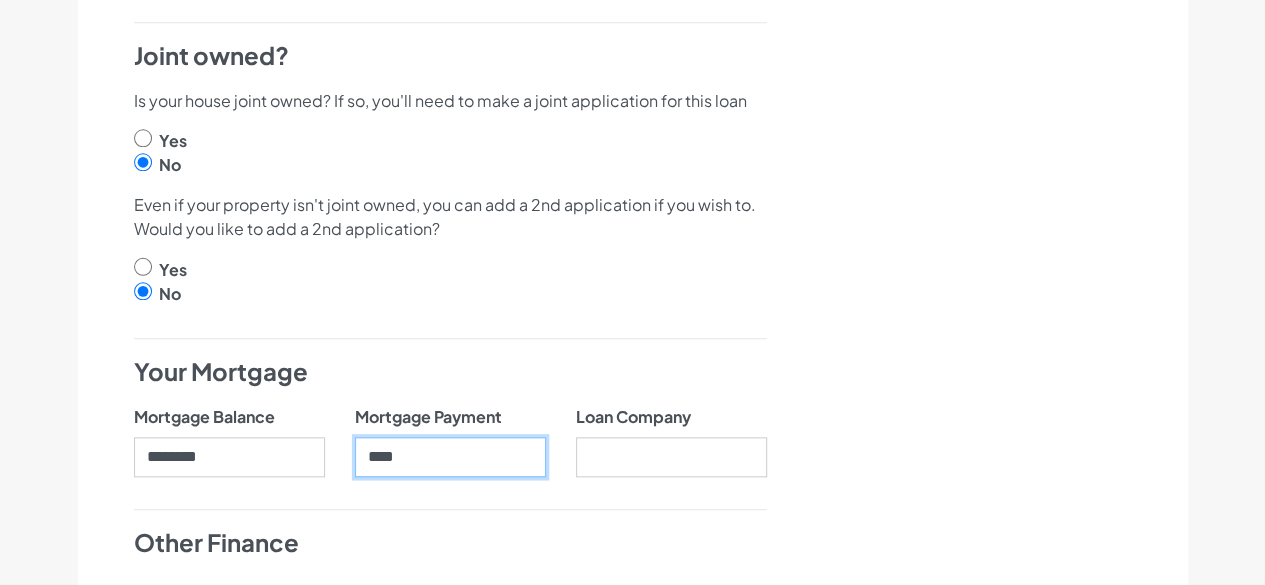 type on "****" 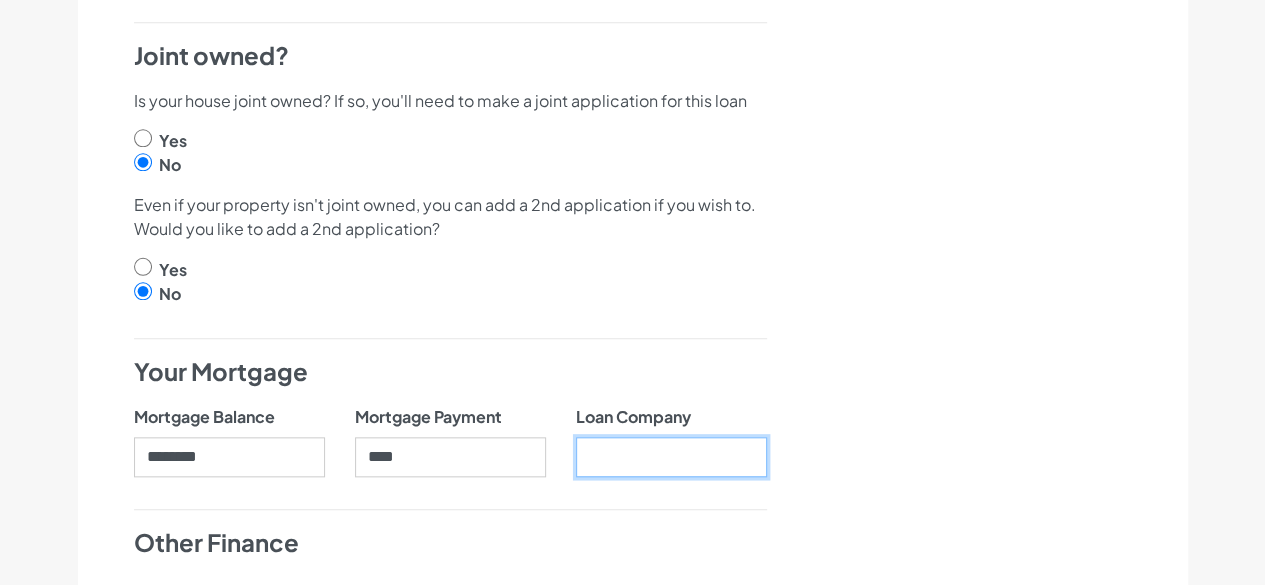 drag, startPoint x: 636, startPoint y: 432, endPoint x: 638, endPoint y: 445, distance: 13.152946 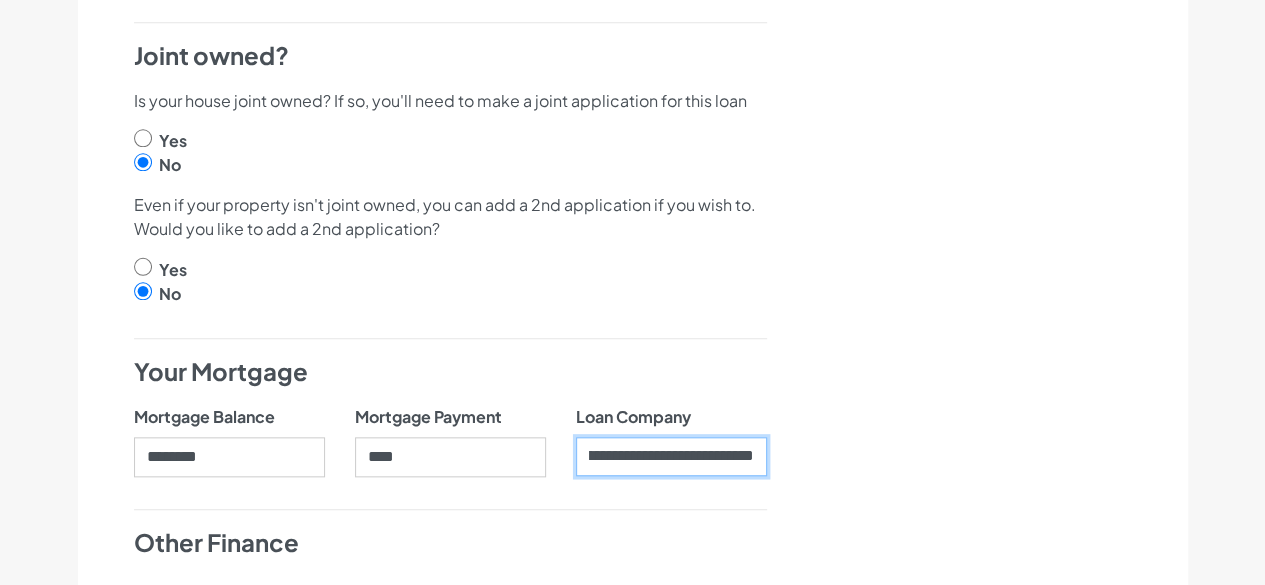scroll, scrollTop: 0, scrollLeft: 43, axis: horizontal 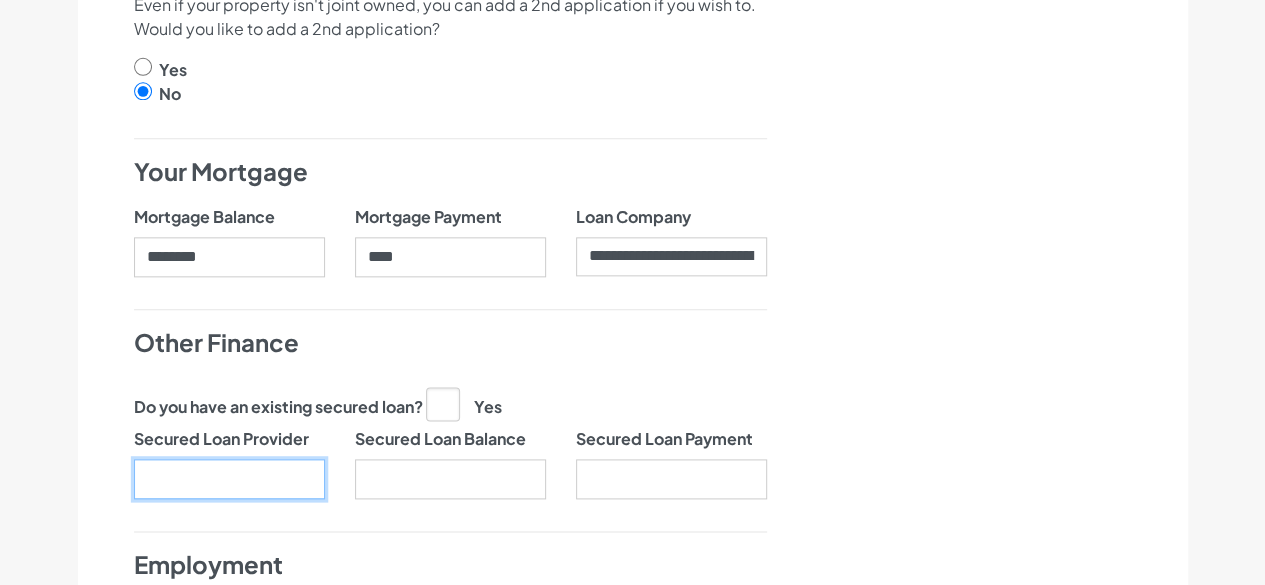 click on "Secured Loan Provider" at bounding box center [229, 479] 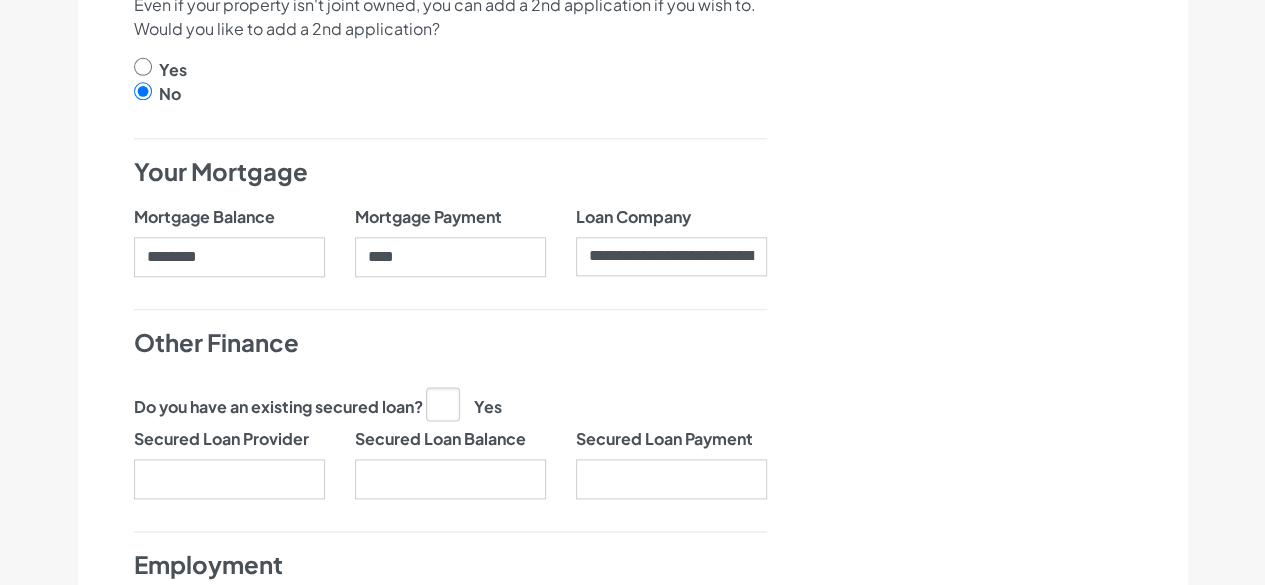 click on "Yes" at bounding box center (464, 403) 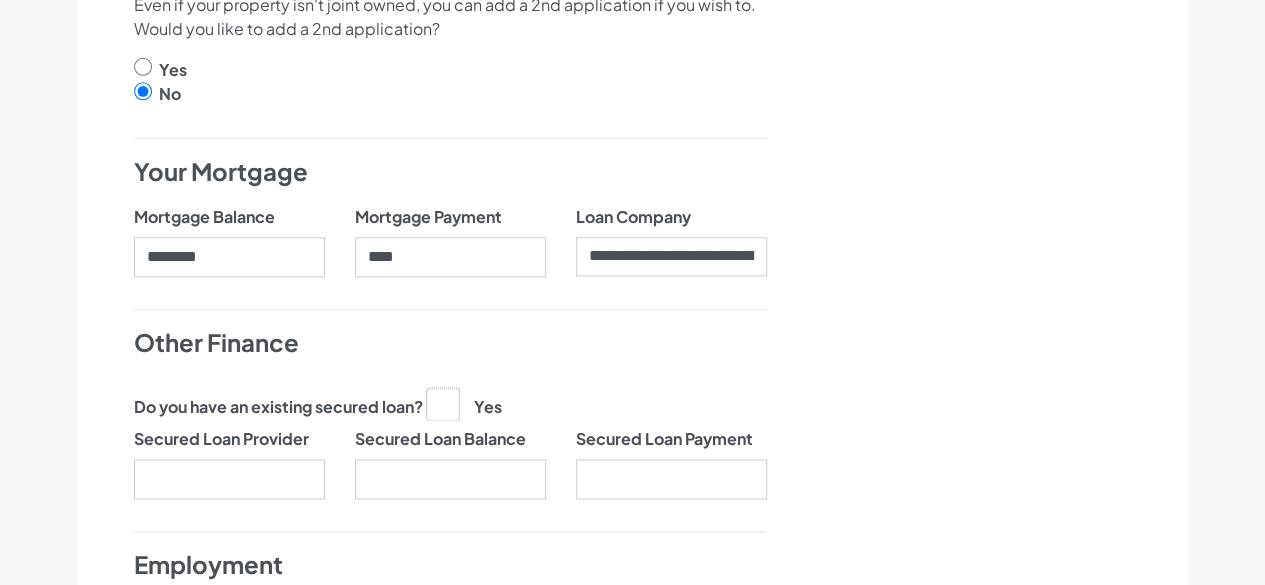 click on "Yes" at bounding box center [-9567, 403] 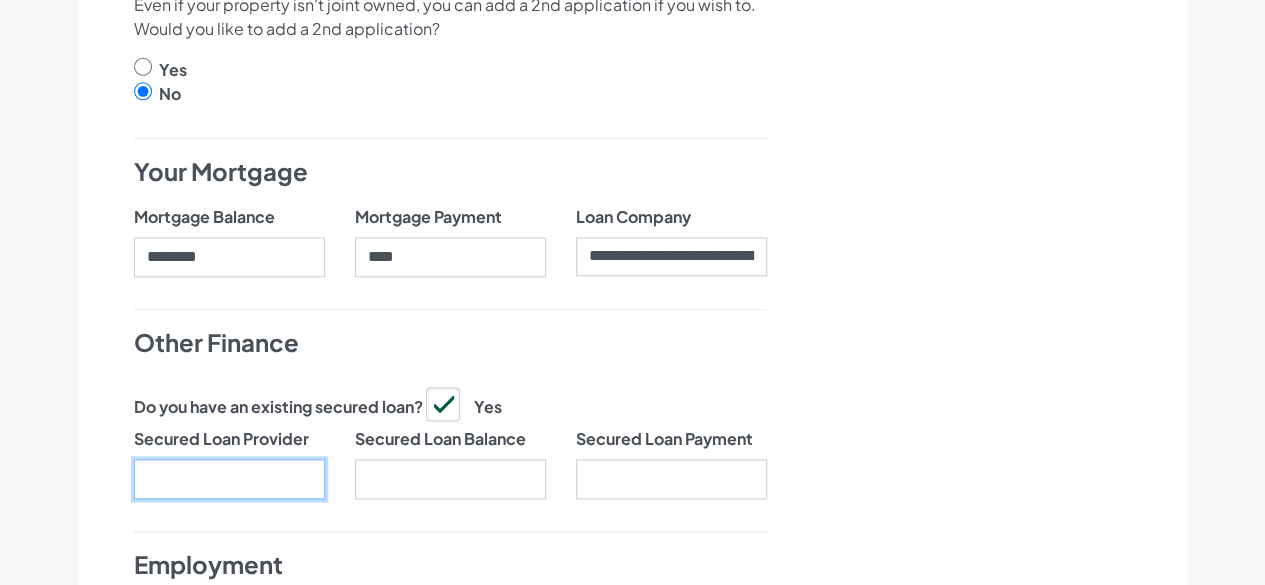 click on "Secured Loan Provider" at bounding box center (229, 479) 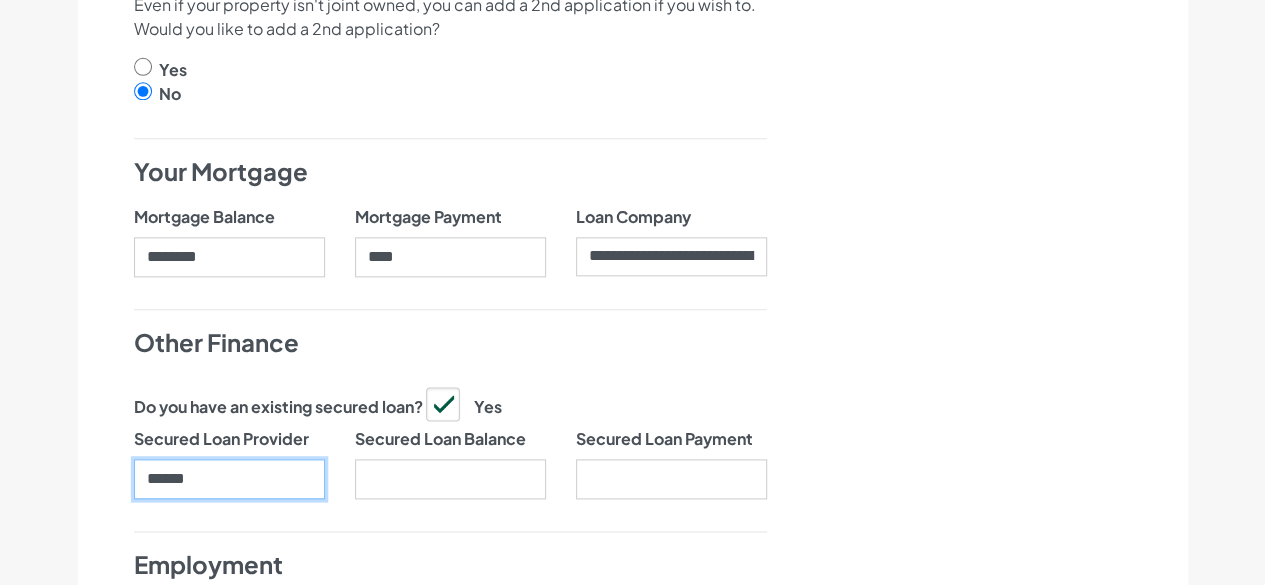 type on "******" 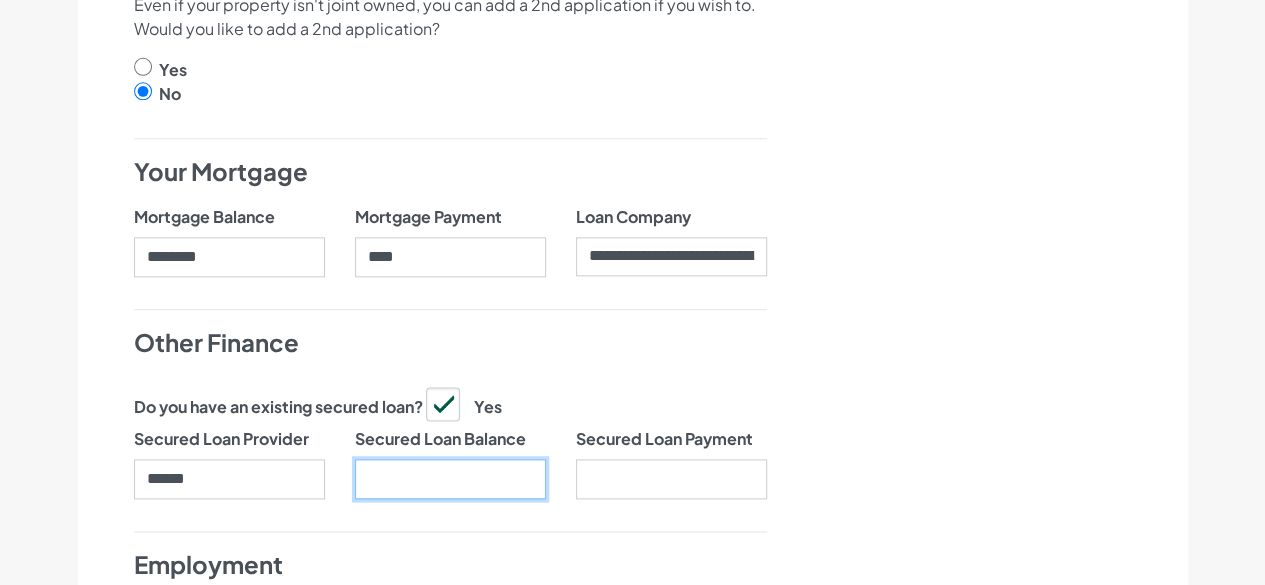 click on "Secured Loan Balance" at bounding box center (450, 479) 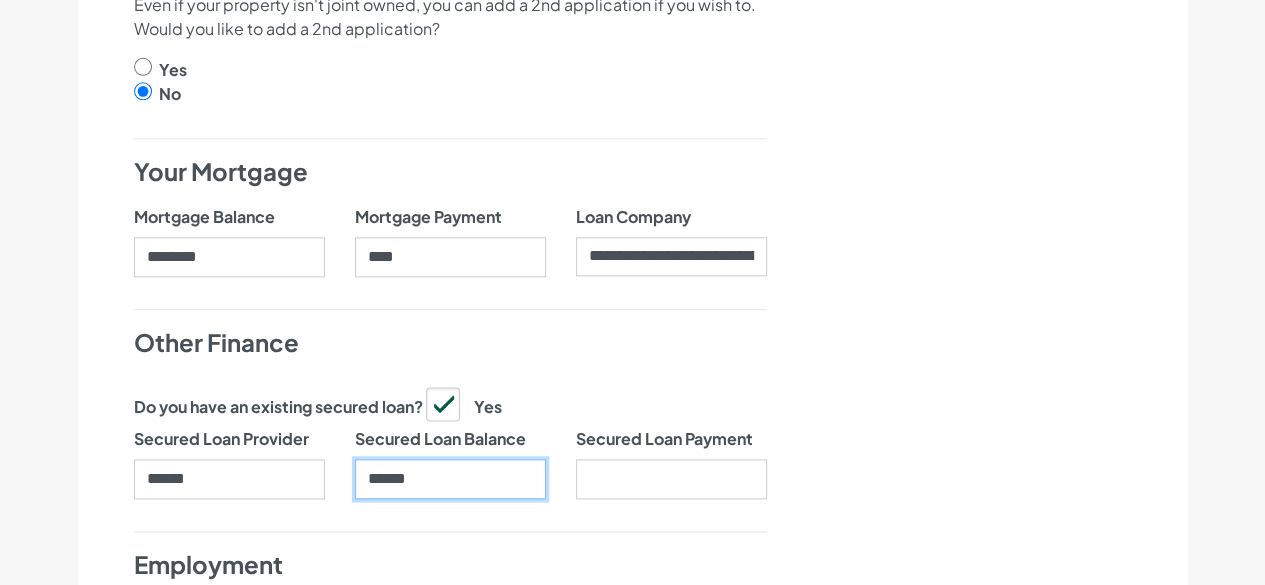 click on "******" at bounding box center (450, 479) 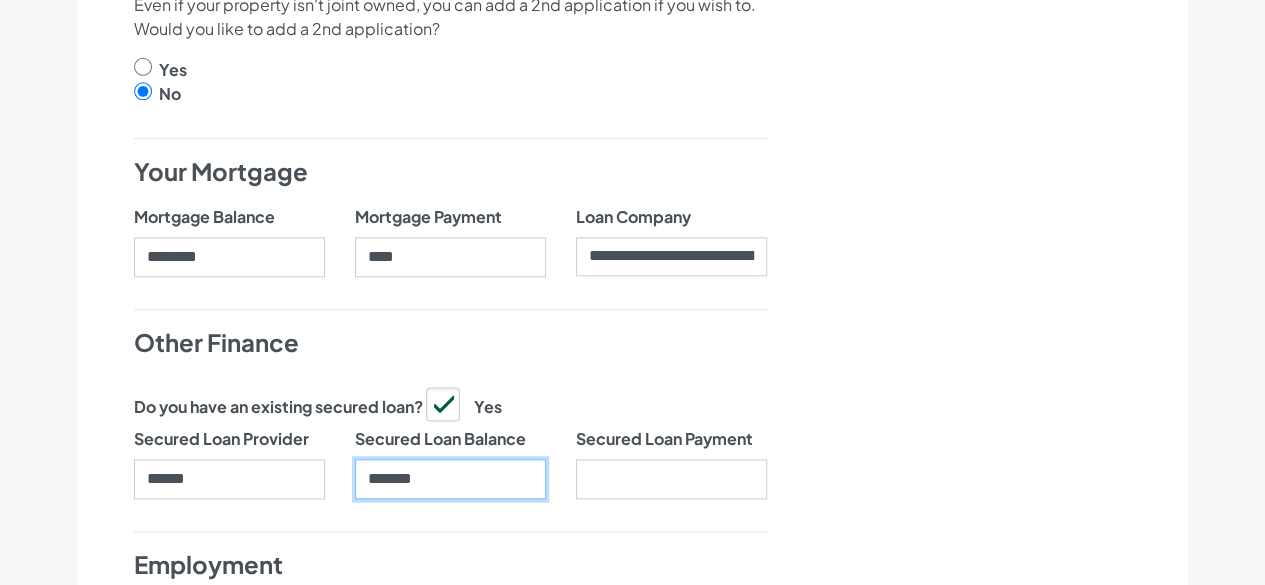 type on "*******" 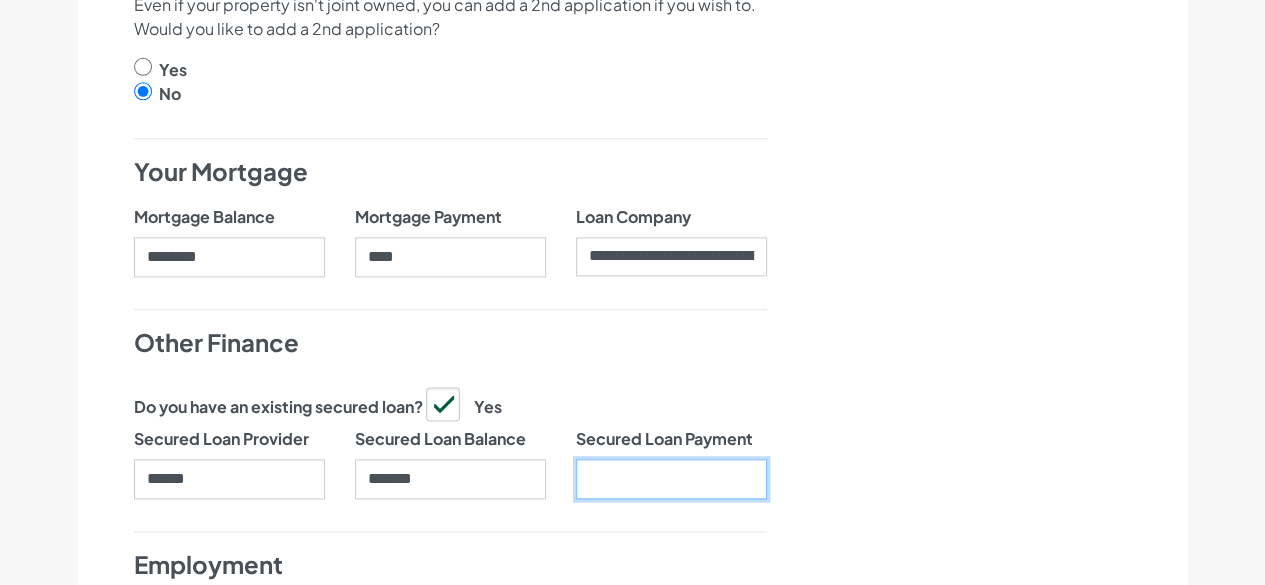 click on "Secured Loan Payment" at bounding box center (671, 479) 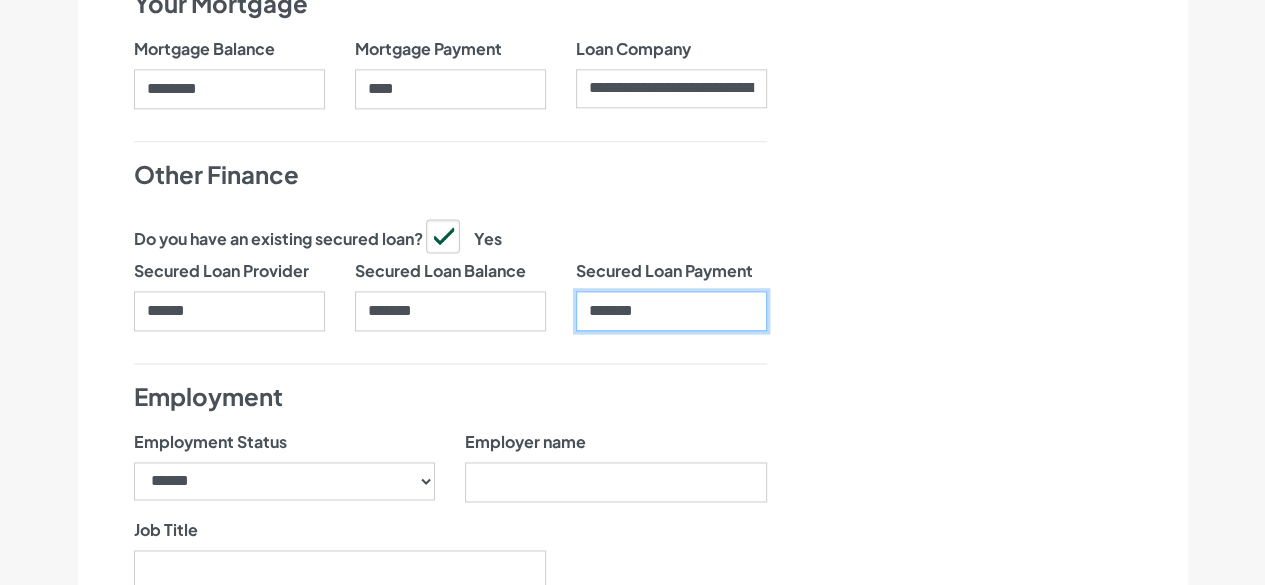 scroll, scrollTop: 1300, scrollLeft: 0, axis: vertical 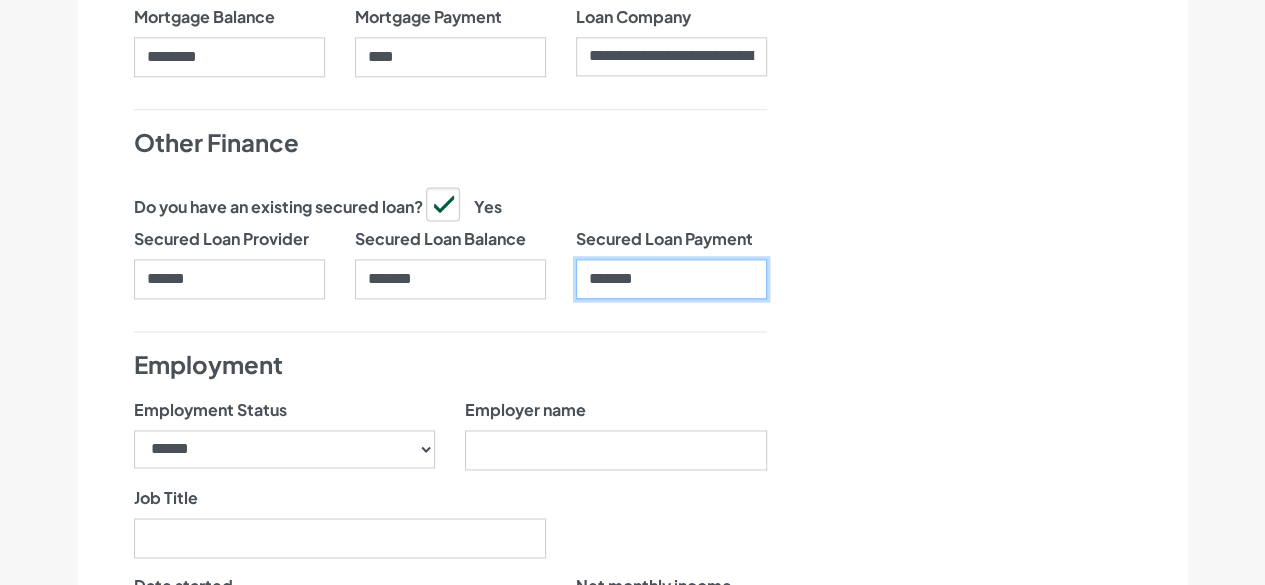 type on "*******" 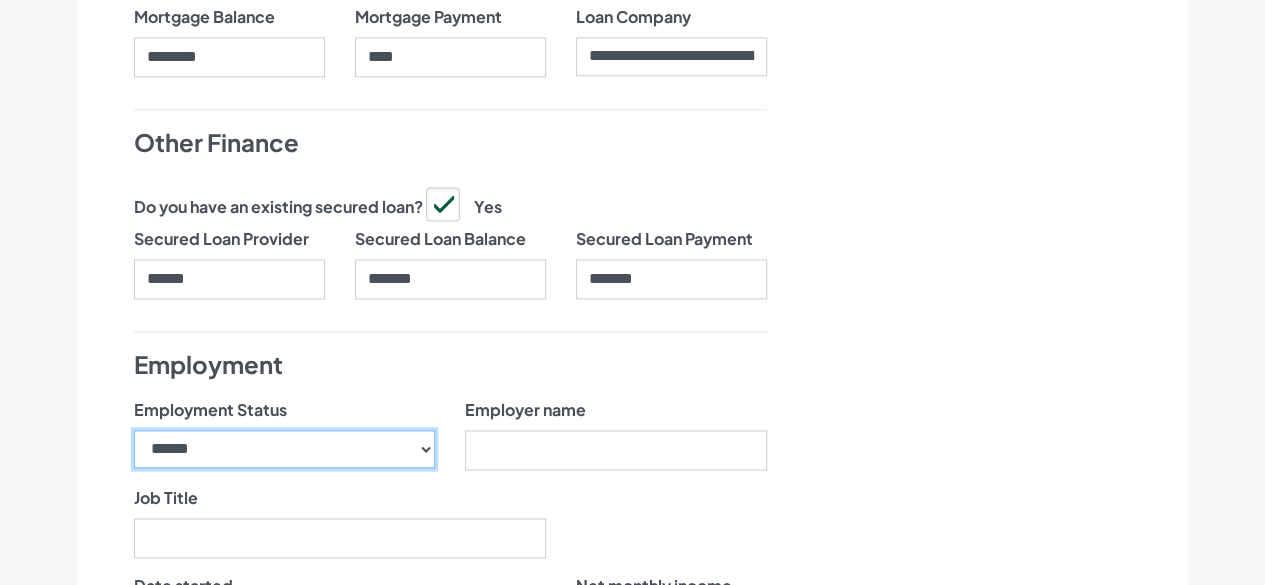 click on "**********" at bounding box center [285, 449] 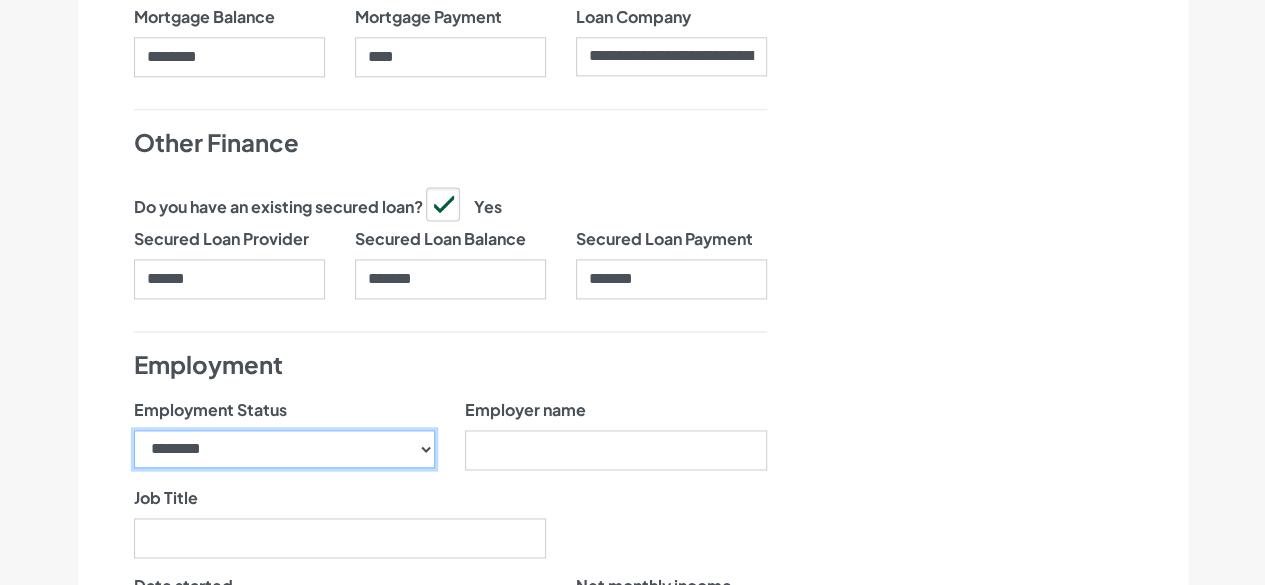 click on "**********" at bounding box center (285, 449) 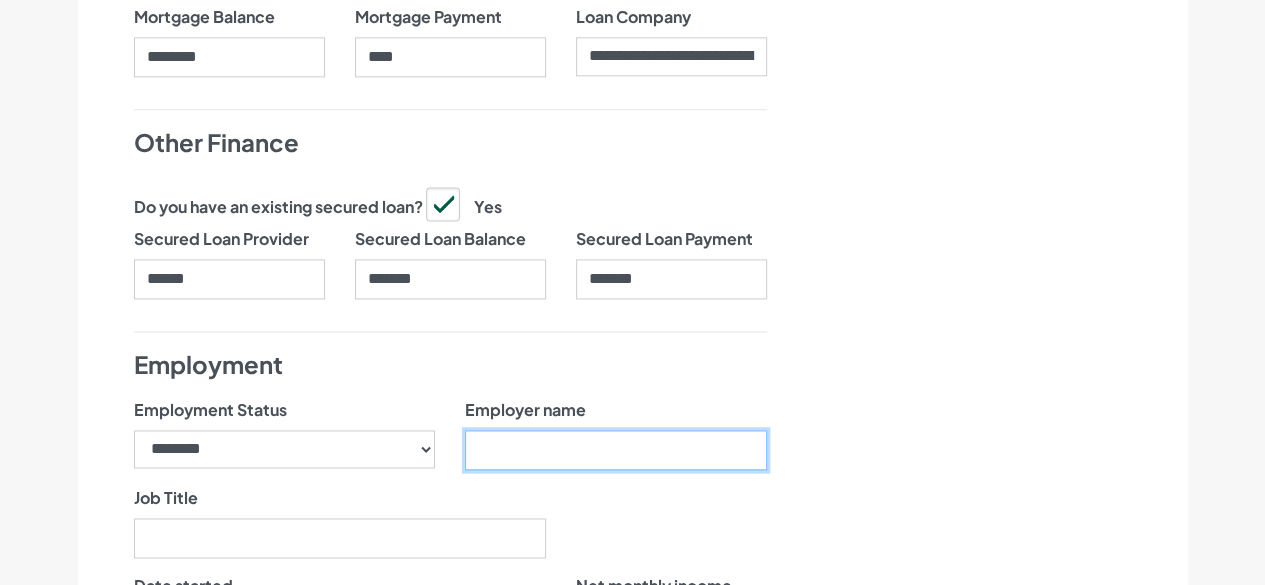 click on "Employer name" at bounding box center [616, 450] 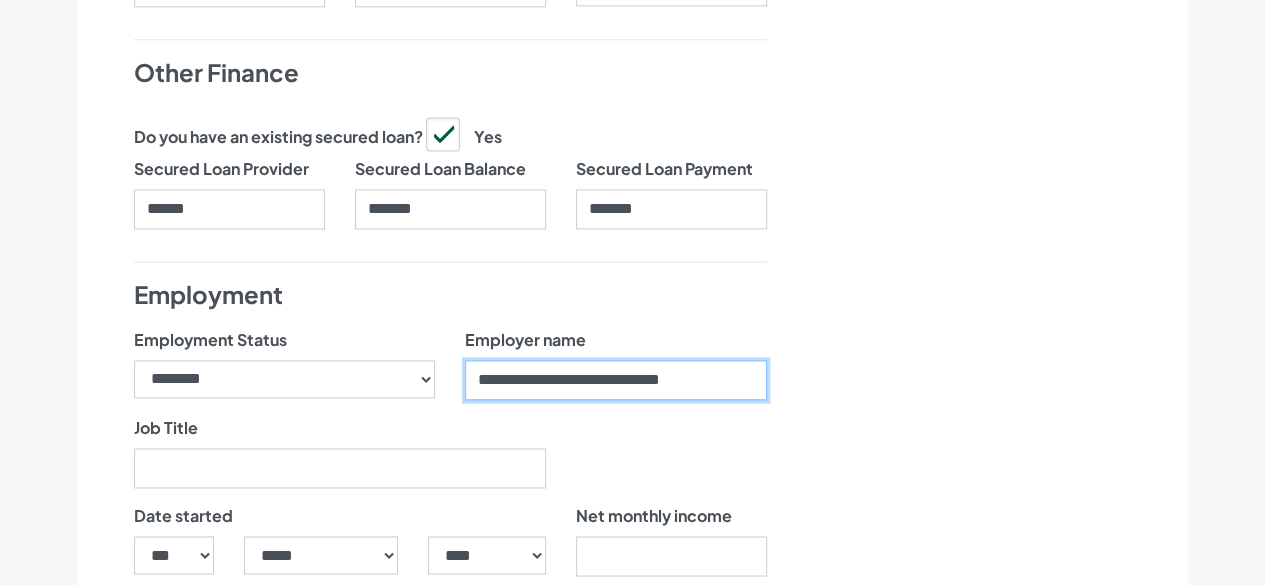scroll, scrollTop: 1400, scrollLeft: 0, axis: vertical 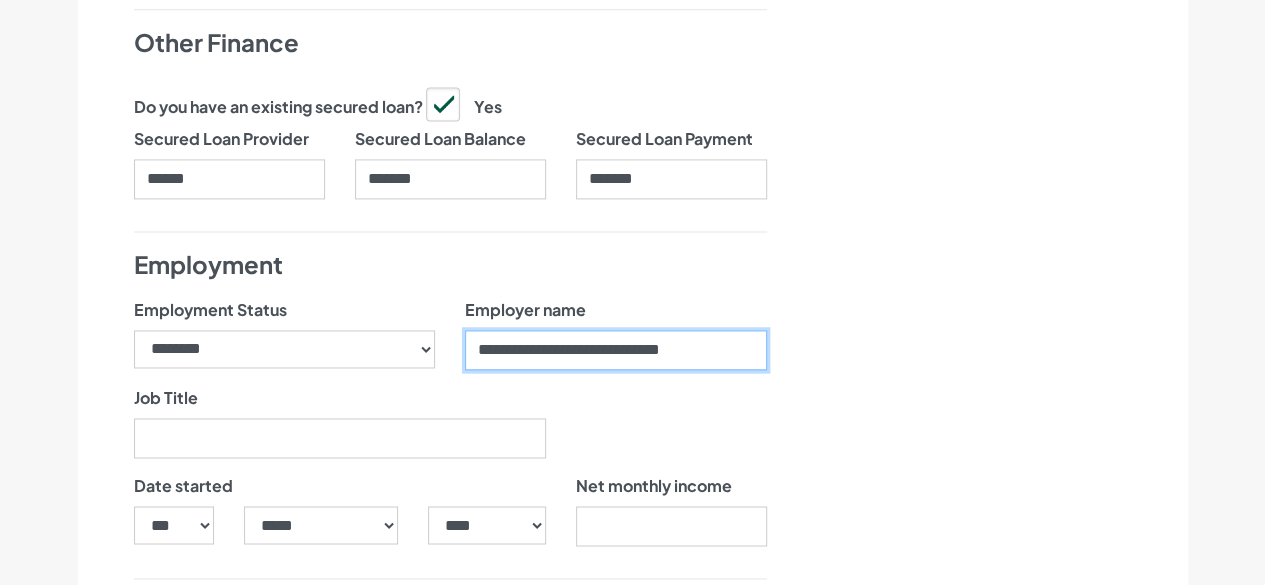 type on "**********" 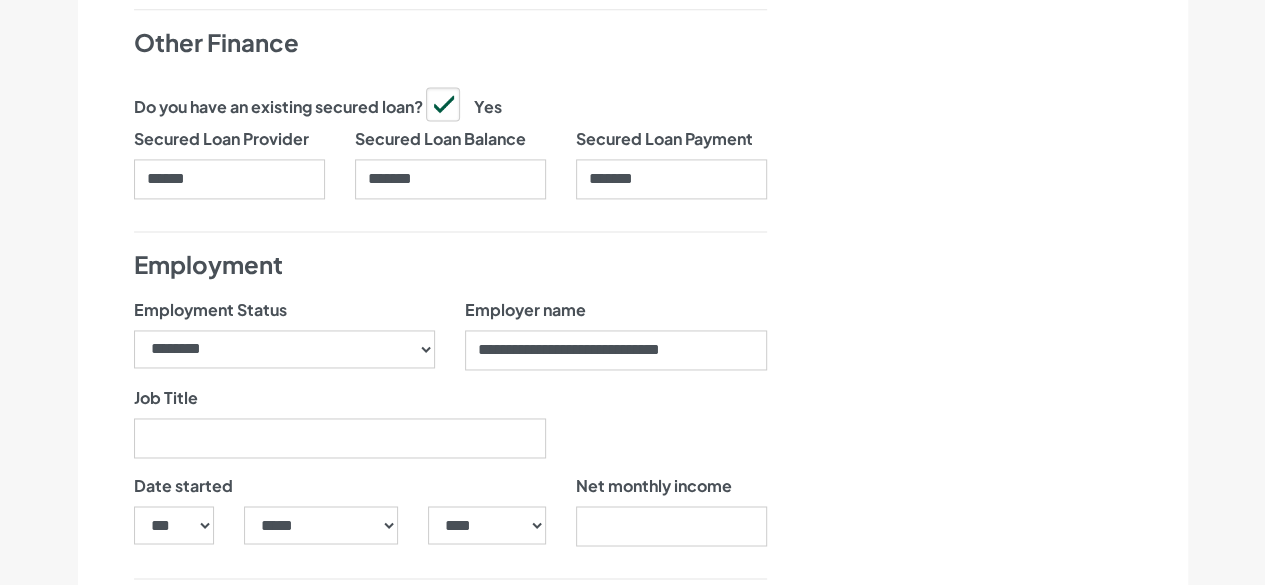 click on "Job Title" at bounding box center (340, 422) 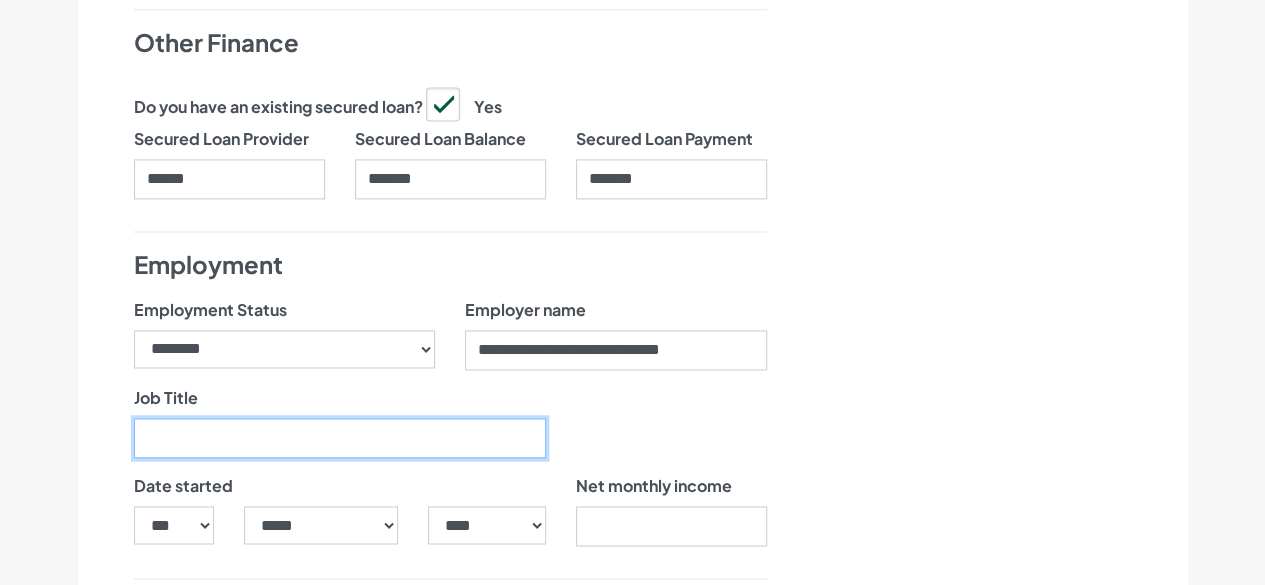 click on "Job Title" at bounding box center [340, 438] 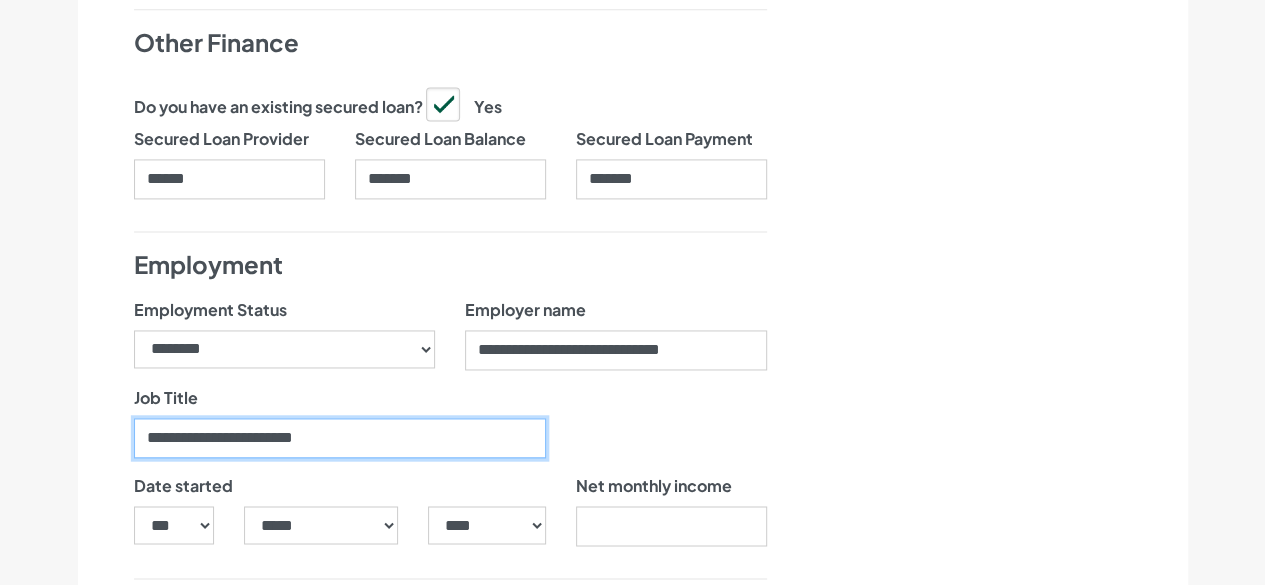 type on "**********" 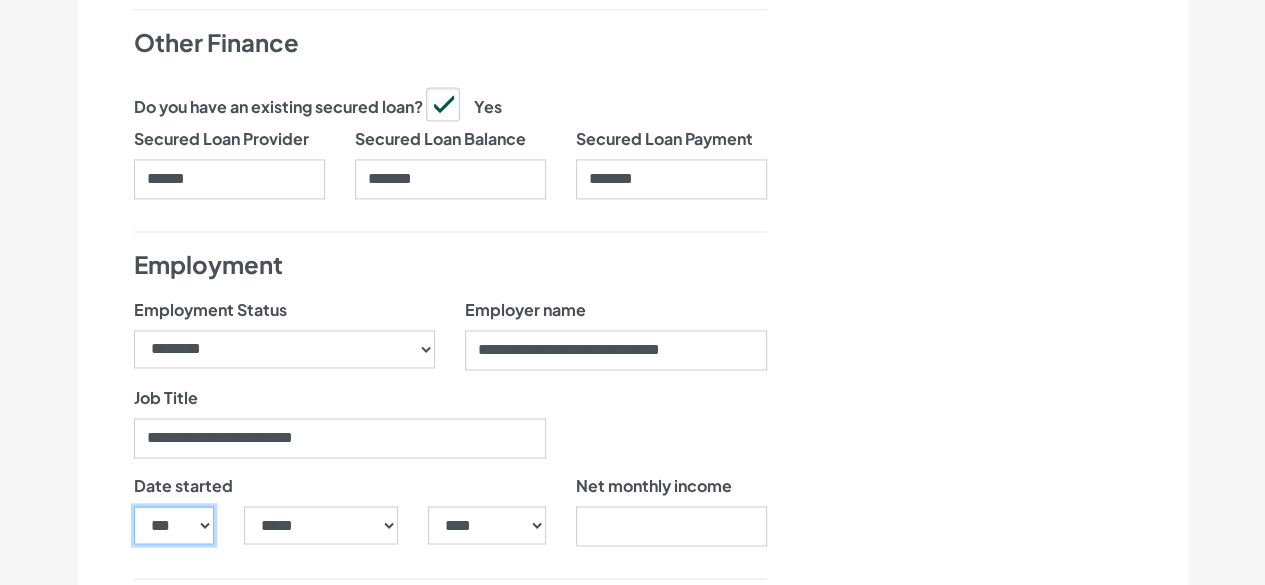 click on "***
* * * * * * * * * ** ** ** ** ** ** ** ** ** ** ** ** ** ** ** ** ** ** ** ** ** **" at bounding box center [174, 525] 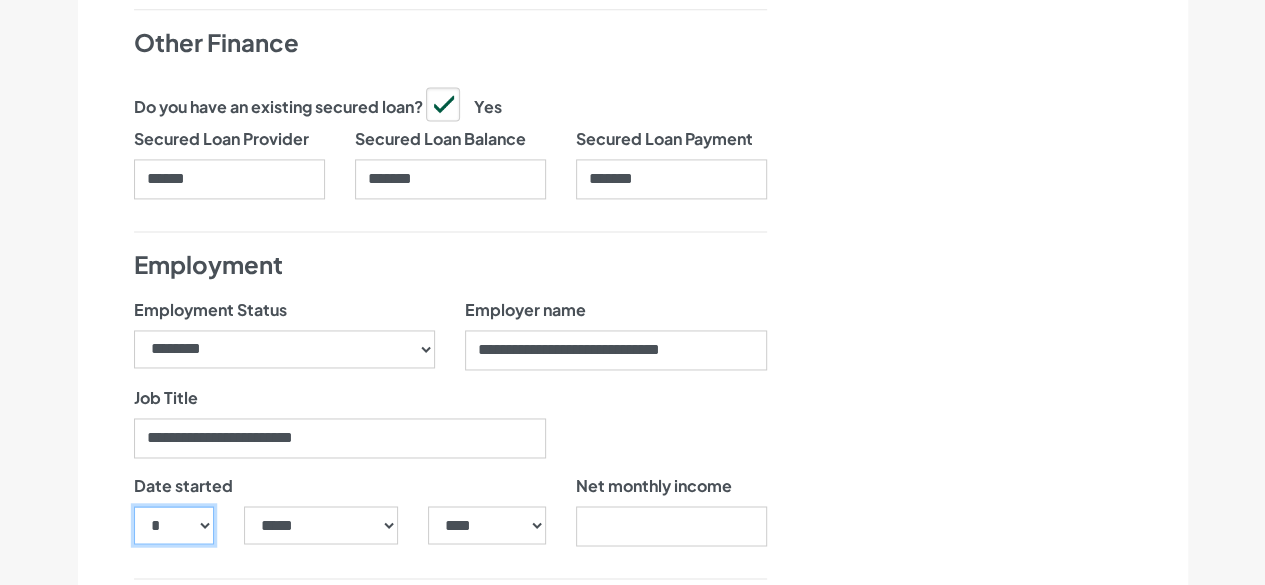 click on "***
* * * * * * * * * ** ** ** ** ** ** ** ** ** ** ** ** ** ** ** ** ** ** ** ** ** **" at bounding box center [174, 525] 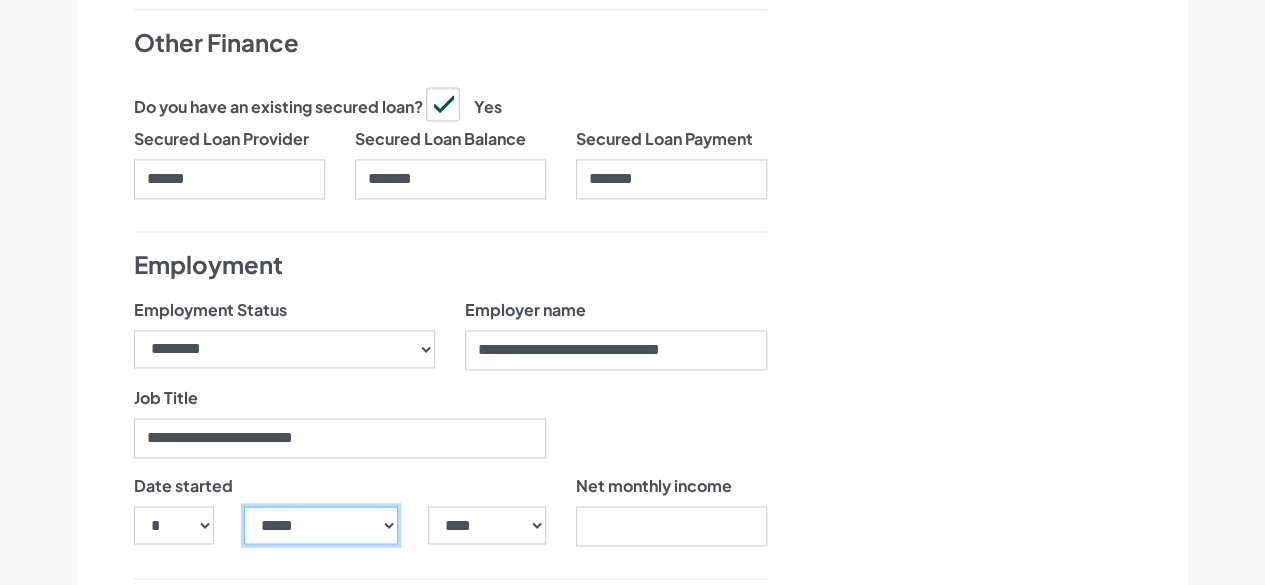 drag, startPoint x: 336, startPoint y: 521, endPoint x: 338, endPoint y: 533, distance: 12.165525 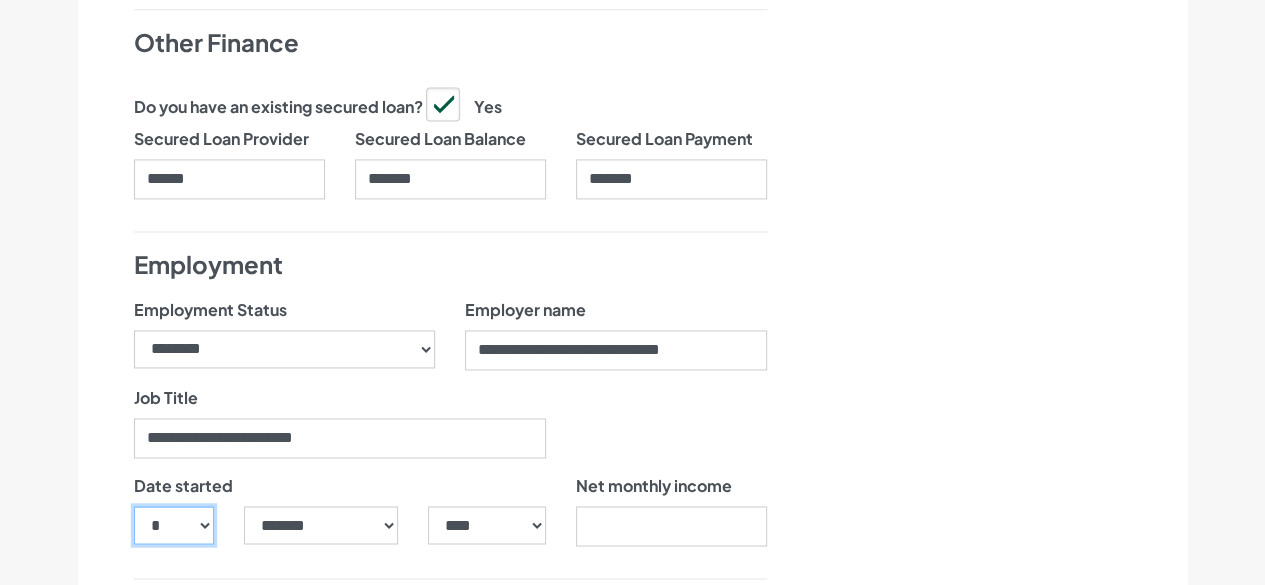 click on "***
* * * * * * * * * ** ** ** ** ** ** ** ** ** ** ** ** ** ** ** ** ** ** ** ** ** **" at bounding box center [174, 525] 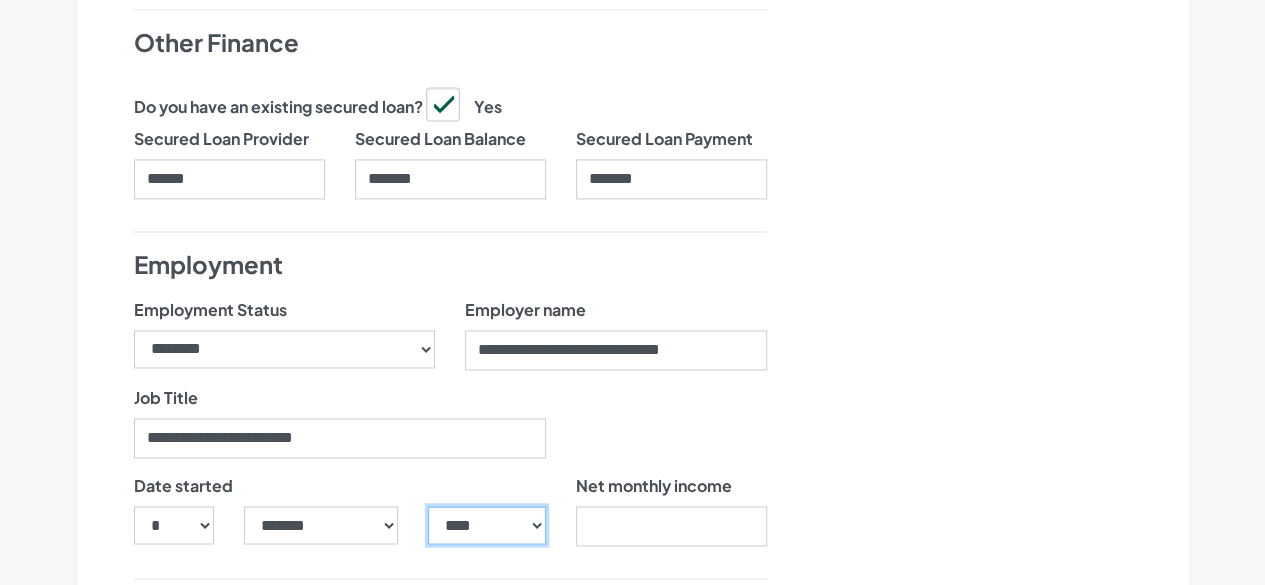 click on "****
**** **** **** **** **** **** **** **** **** **** **** **** **** **** **** **** **** **** **** **** **** **** **** **** **** **** **** **** **** **** **** **** **** **** **** **** **** **** **** **** **** **** **** **** **** **** **** **** **** **** **** **** **** **** **** **** **** **** **** **** **** **** **** **** **** **** **** **** **** **** **** **** **** **** **** **** **** **** **** **** **** **** **** **** **** **** **** **** **** **** **** **** **** **** **** **** **** **** **** **** **** **** **** **** **** **** **** **** **** **** **** **** **** **** **** **** **** **** **** **** **** **** **** **** **** ****" at bounding box center (486, 525) 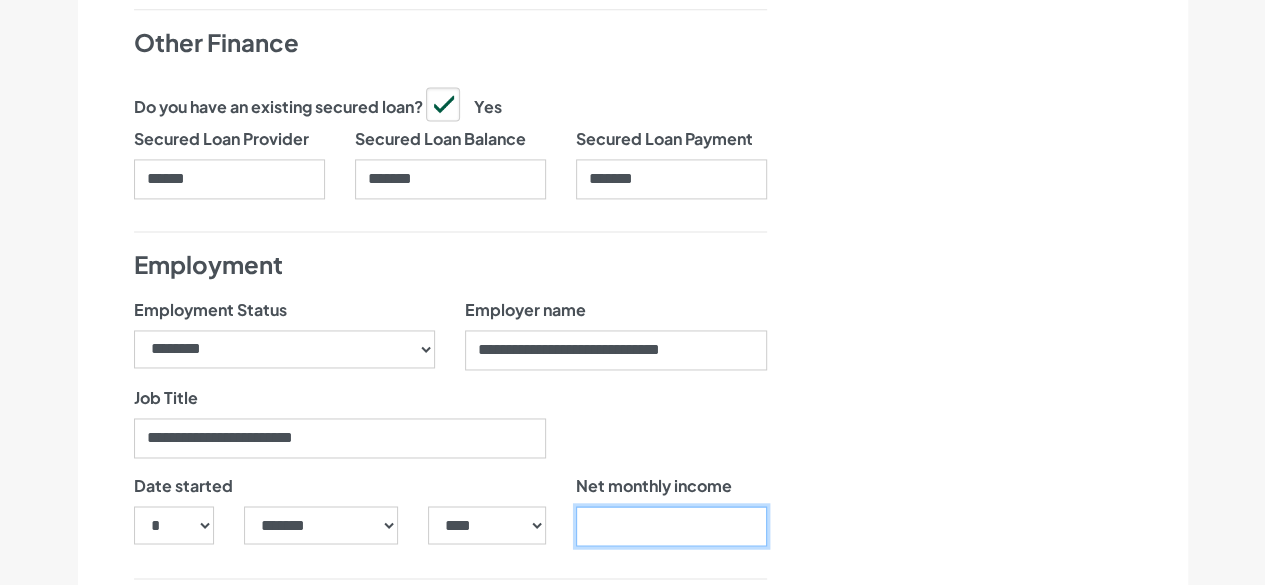click on "Net monthly income" at bounding box center [671, 526] 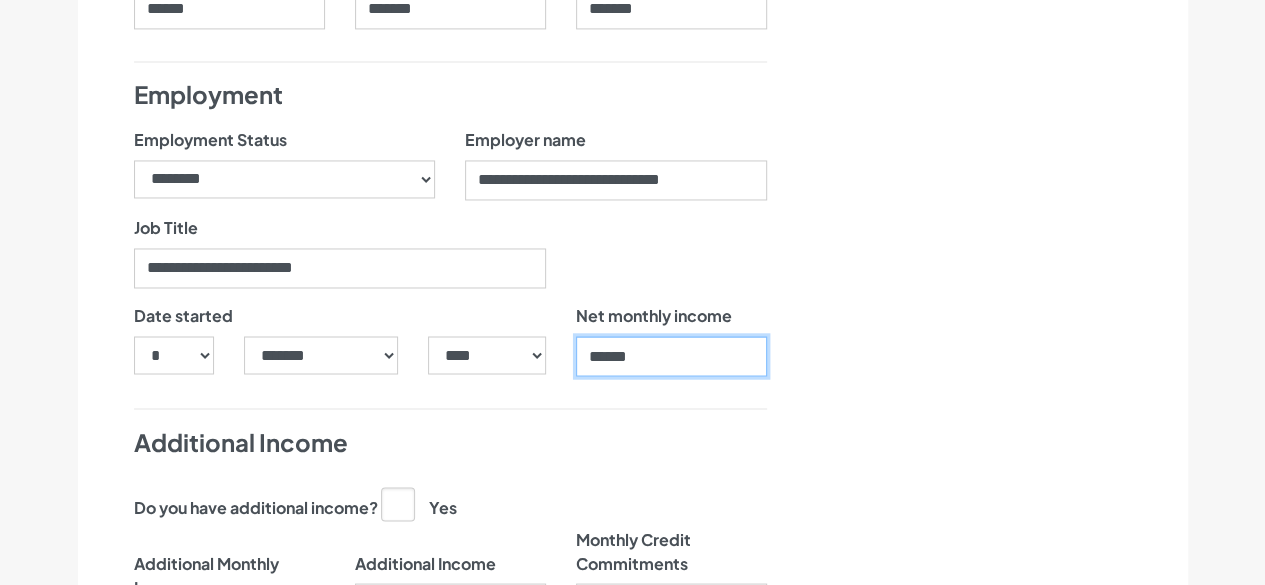 scroll, scrollTop: 1600, scrollLeft: 0, axis: vertical 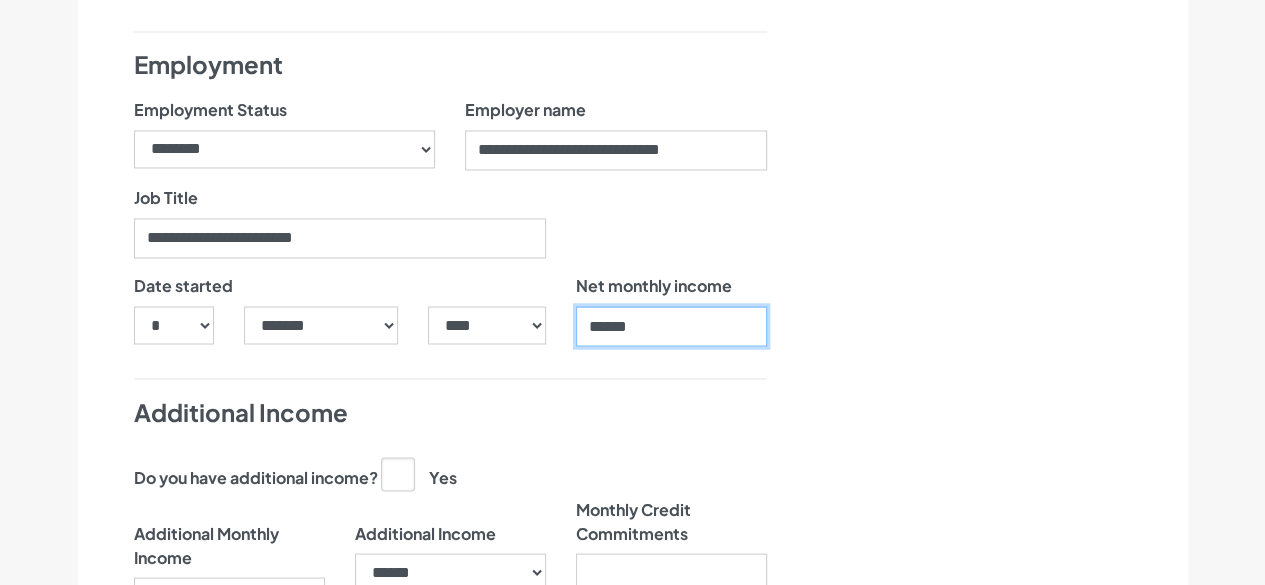 type on "******" 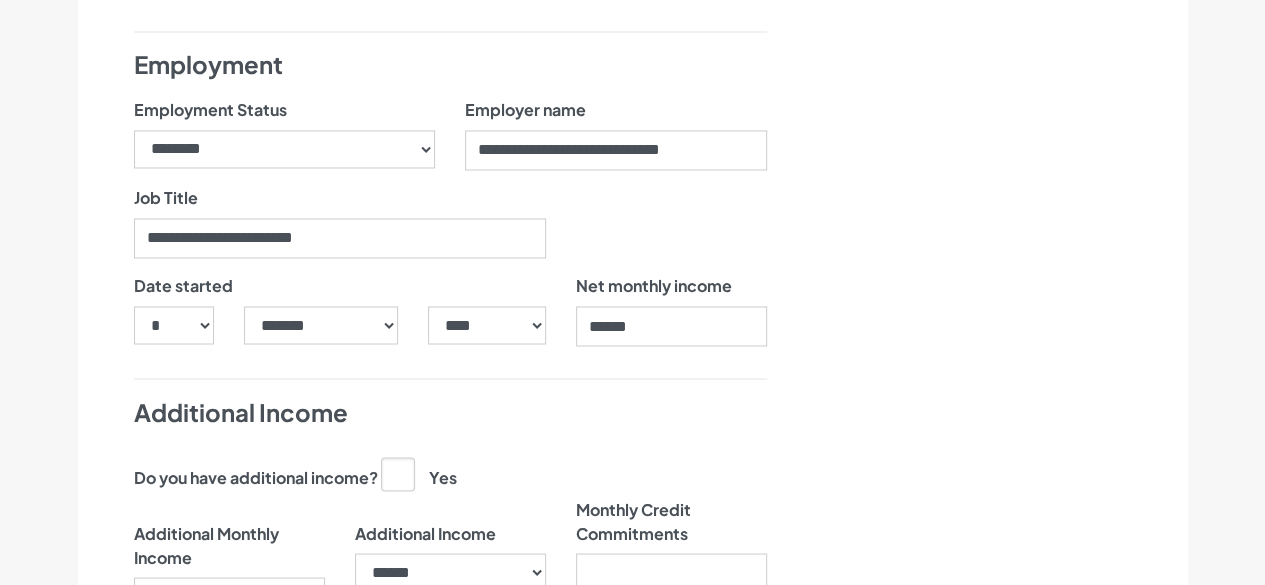 click on "Yes" at bounding box center (419, 473) 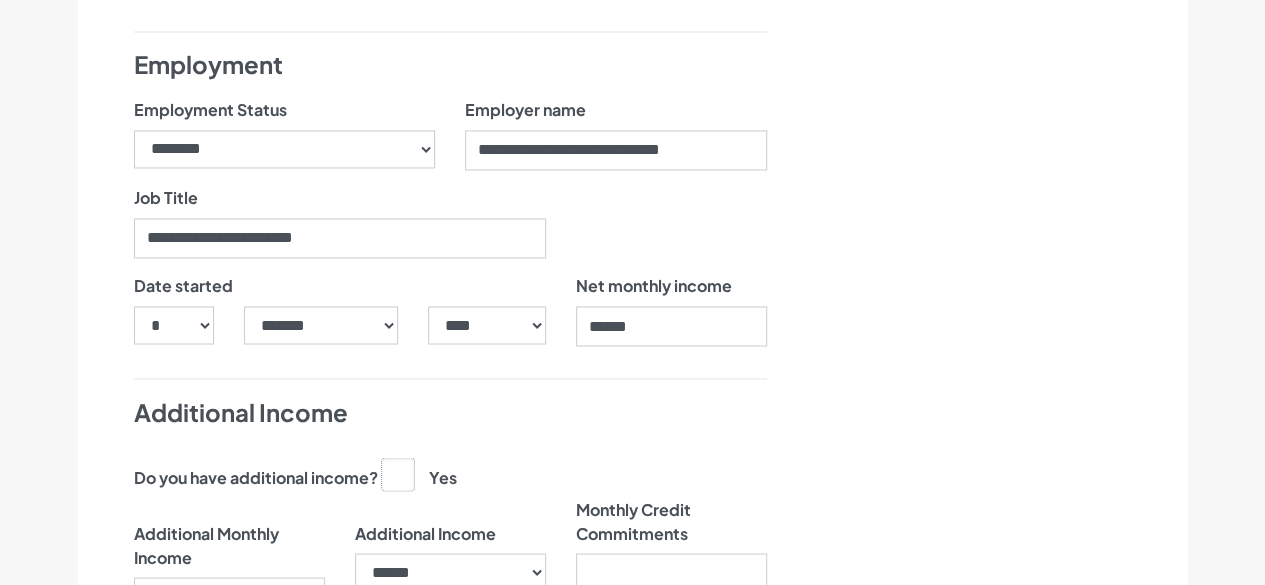 click on "Yes" at bounding box center (-9612, 472) 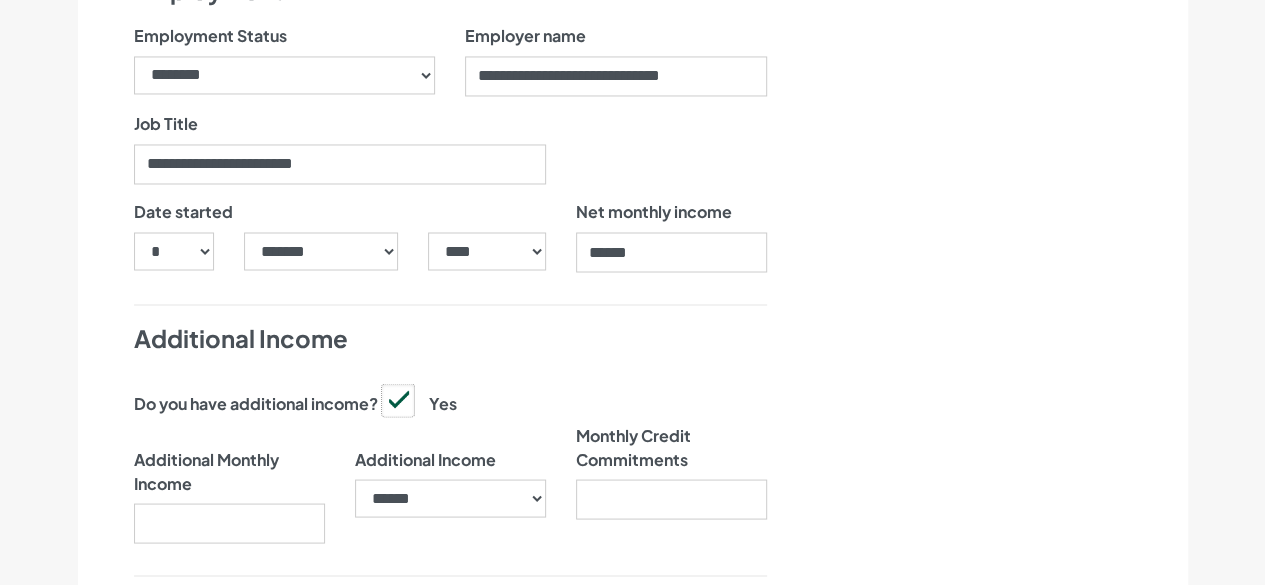 scroll, scrollTop: 1700, scrollLeft: 0, axis: vertical 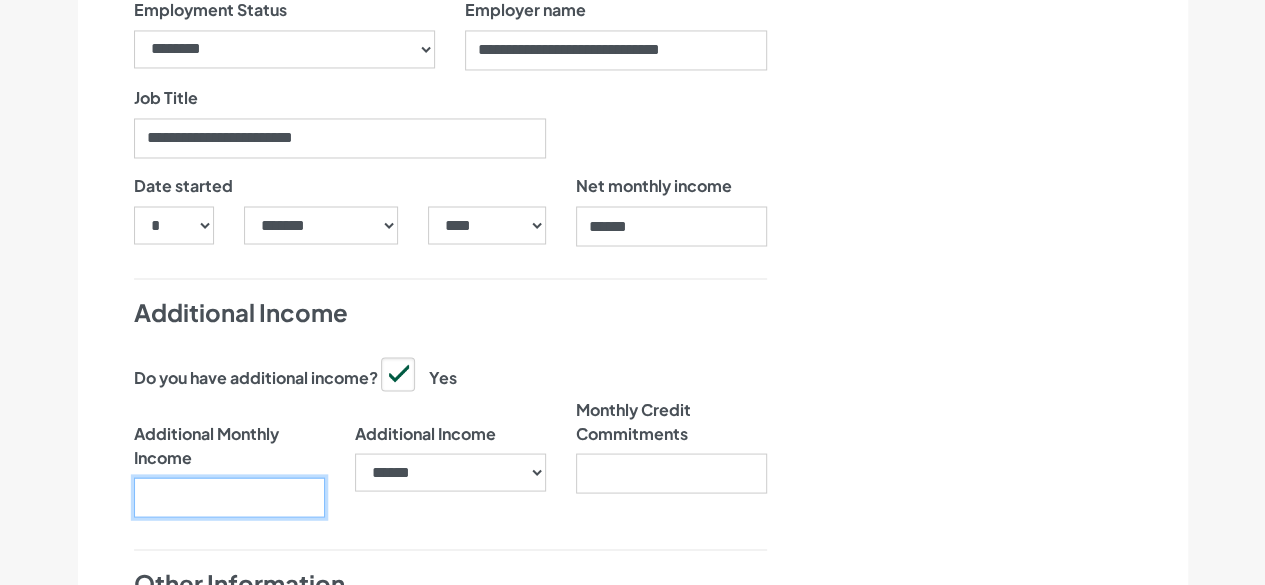 click on "Additional Monthly Income" at bounding box center (229, 497) 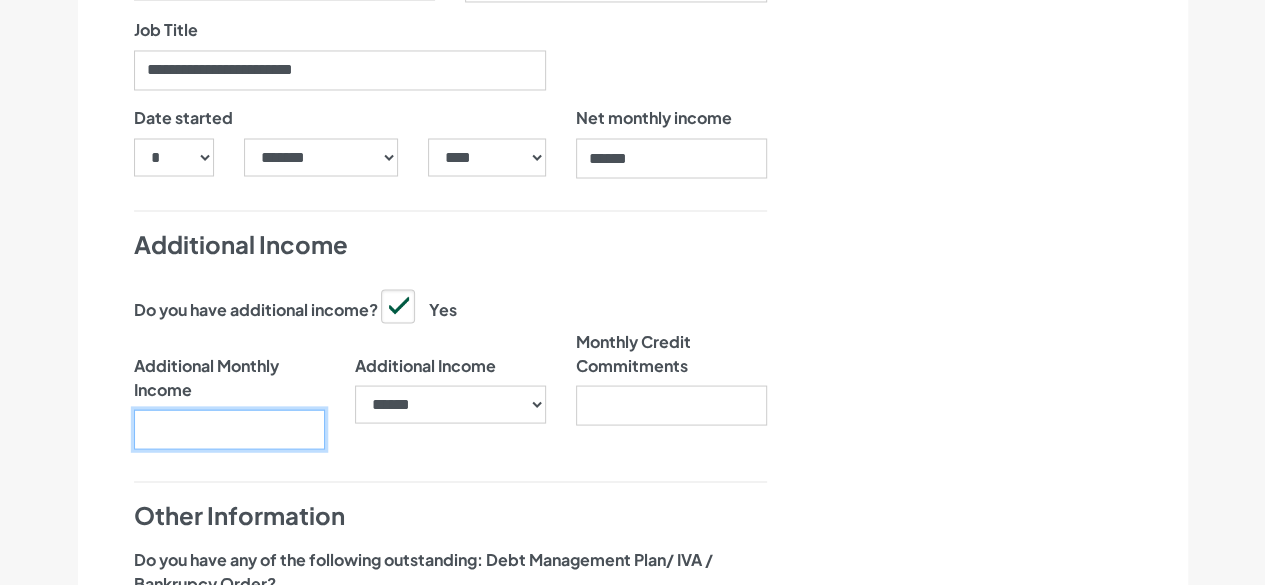 scroll, scrollTop: 1800, scrollLeft: 0, axis: vertical 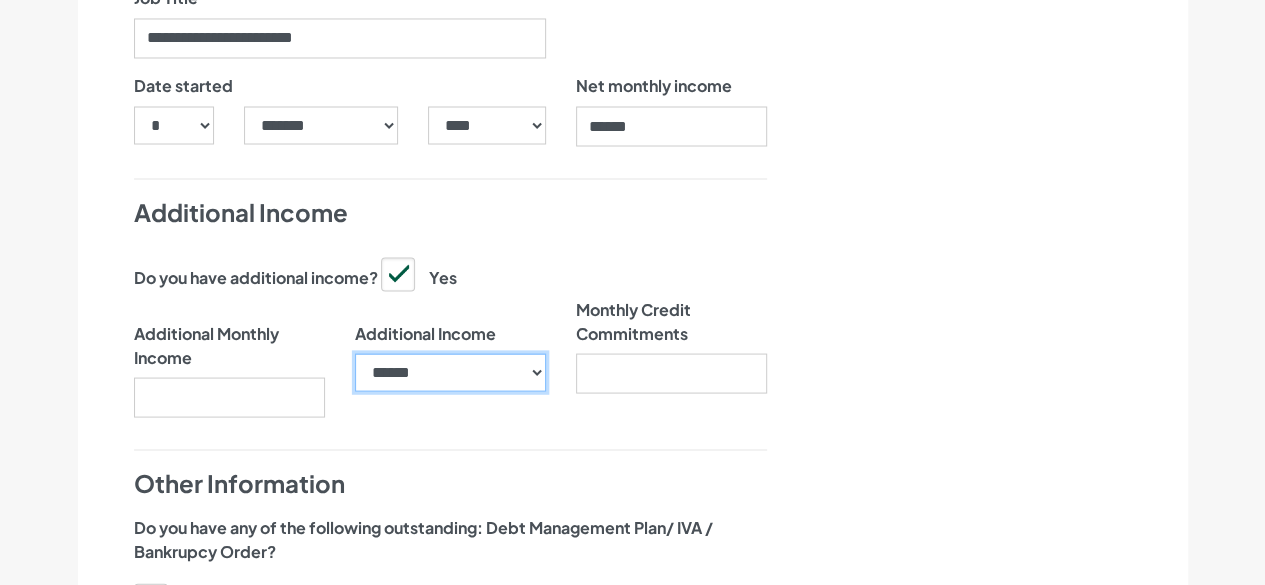 click on "**********" at bounding box center (450, 372) 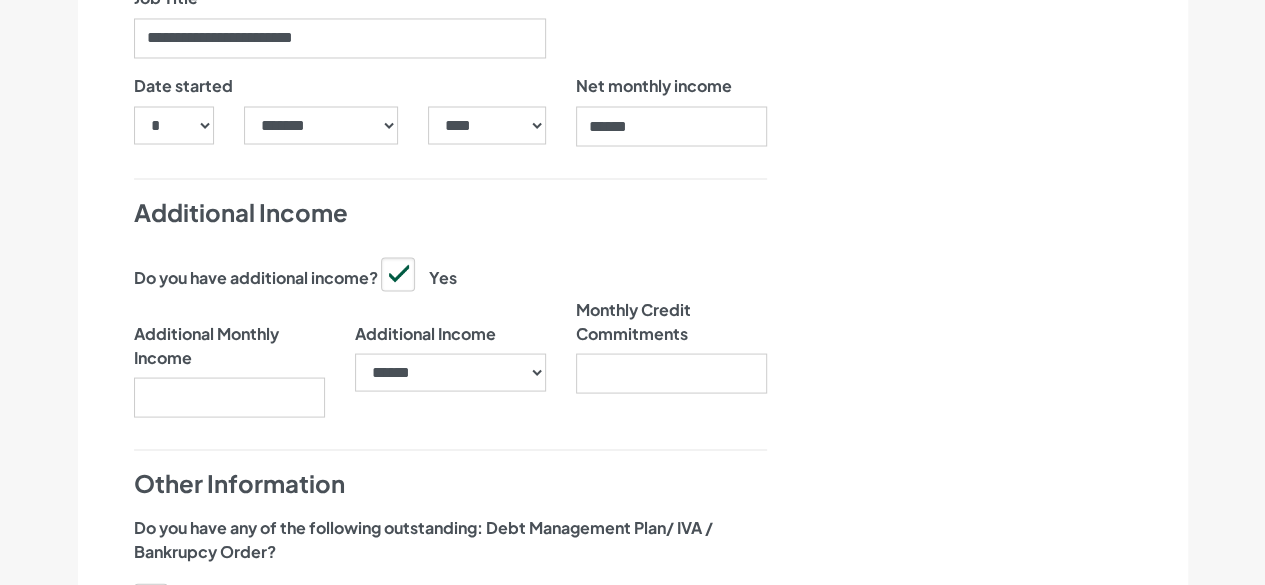 click on "Date of Birth
***
* * * * * * * * * ** ** ** ** ** ** ** ** ** ** ** ** ** ** ** ** ** ** ** ** ** **
*****
*******
********
*****
*****
***
****
****
******
********* *" at bounding box center [450, -418] 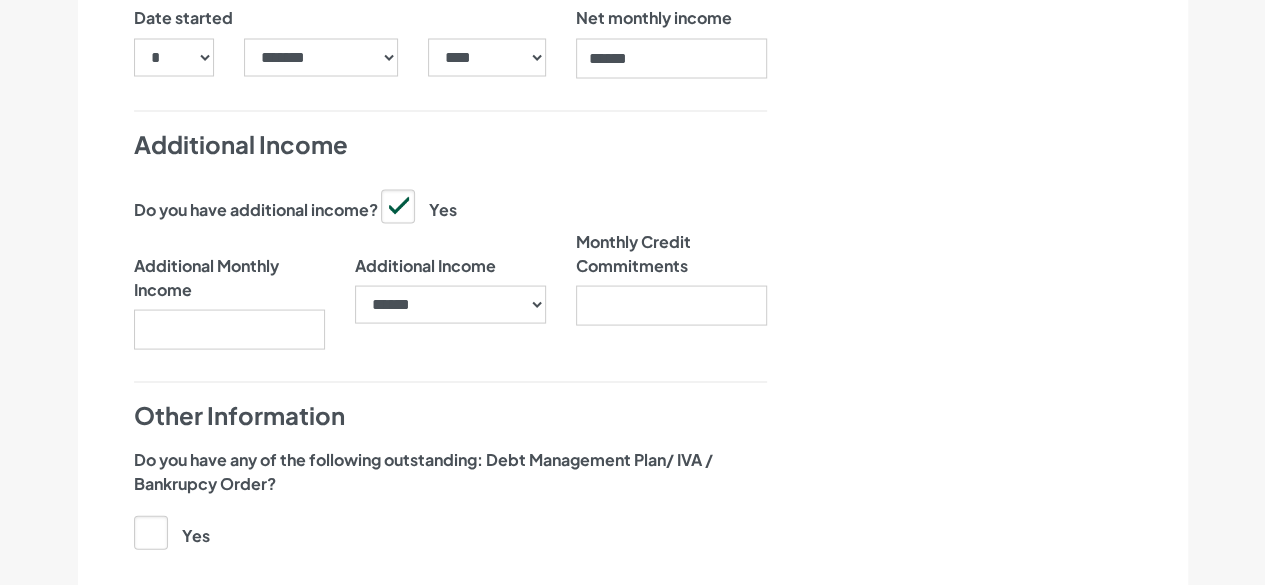 scroll, scrollTop: 1900, scrollLeft: 0, axis: vertical 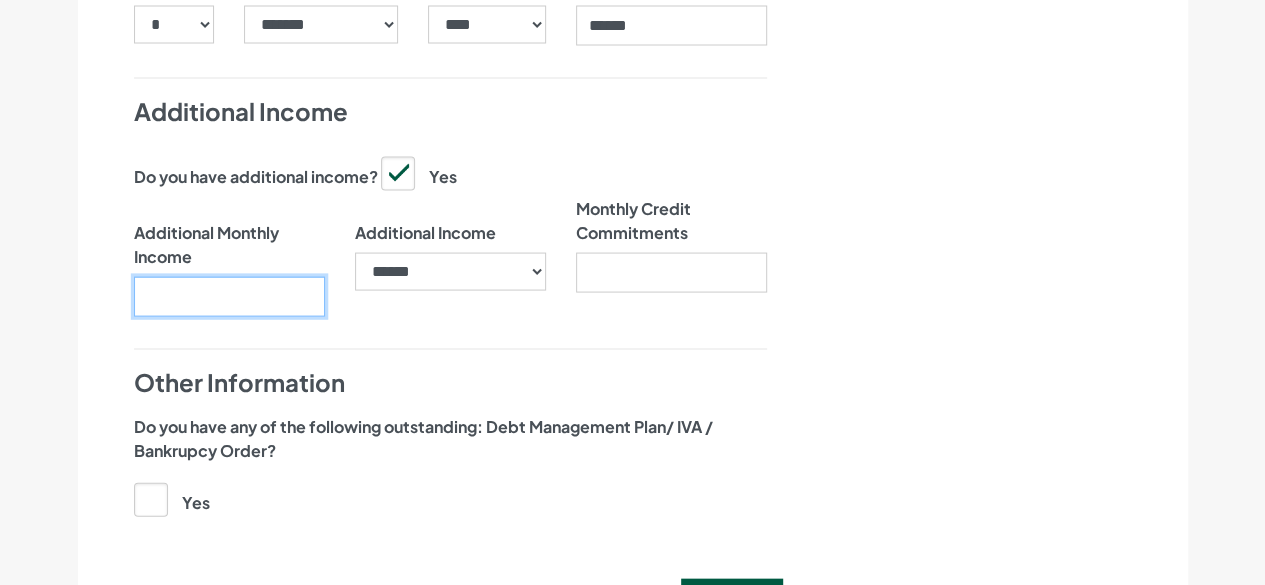 click on "Additional Monthly Income" at bounding box center [229, 297] 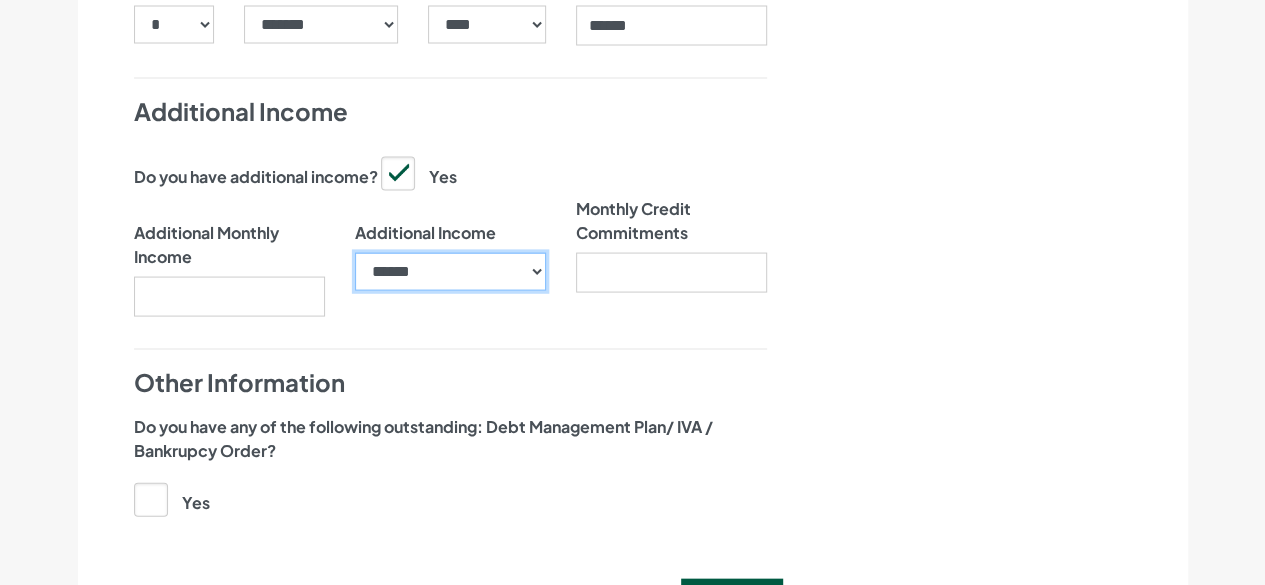click on "**********" at bounding box center (450, 272) 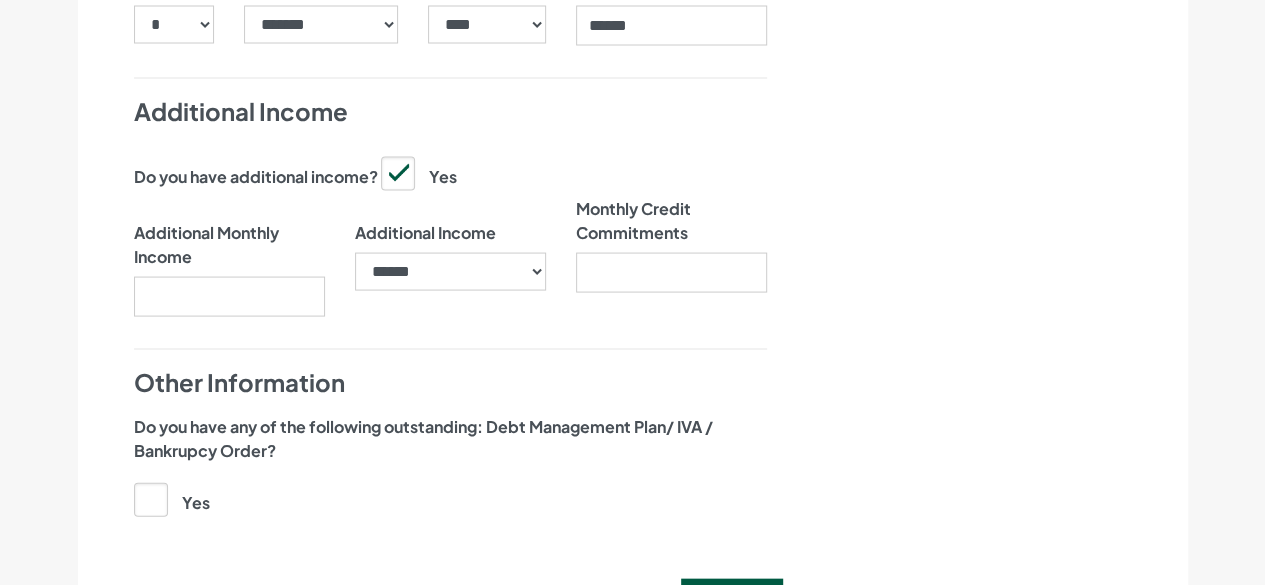 click on "Nearly there, we just need to know your address and employment details" at bounding box center [1001, -518] 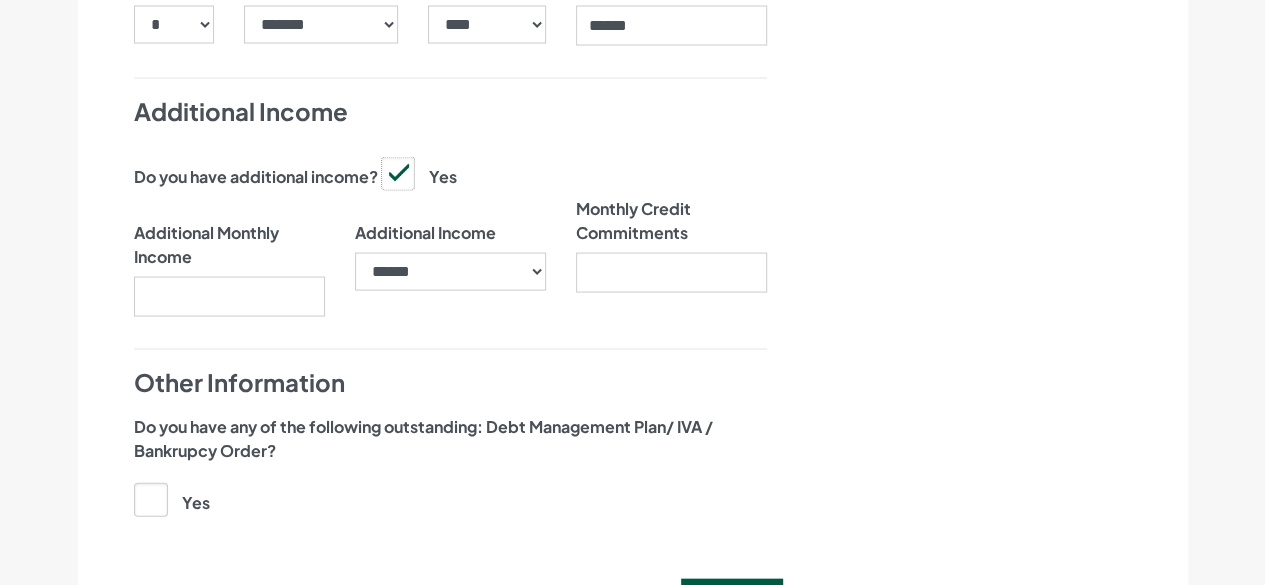 click on "Yes" at bounding box center (-9612, 172) 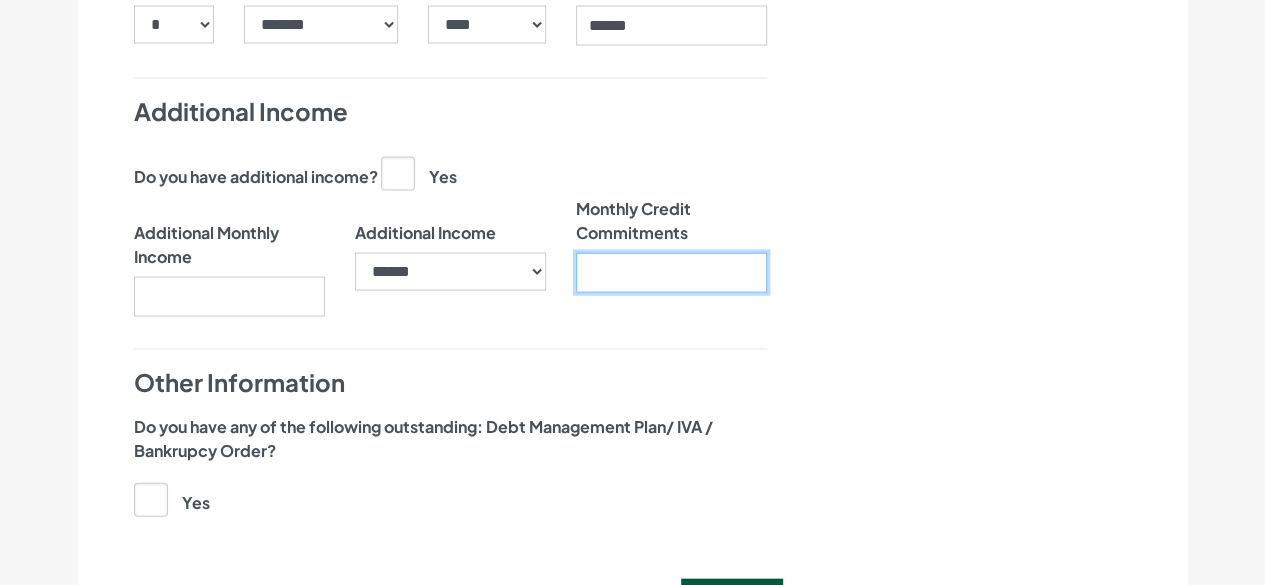 click on "Monthly Credit Commitments" at bounding box center (671, 273) 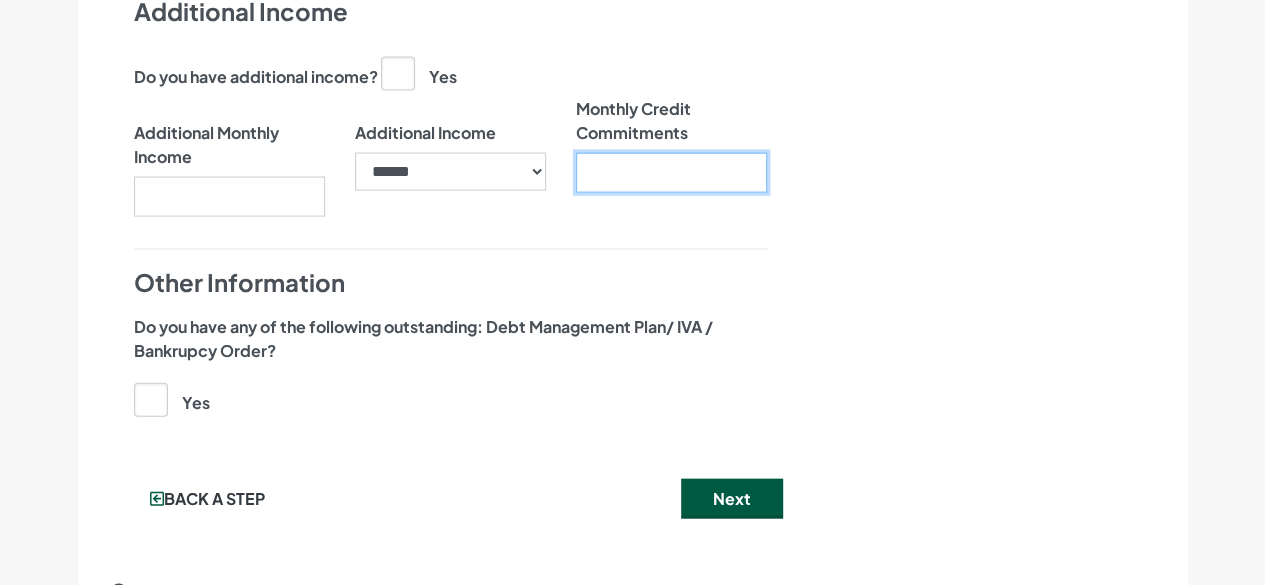 scroll, scrollTop: 2100, scrollLeft: 0, axis: vertical 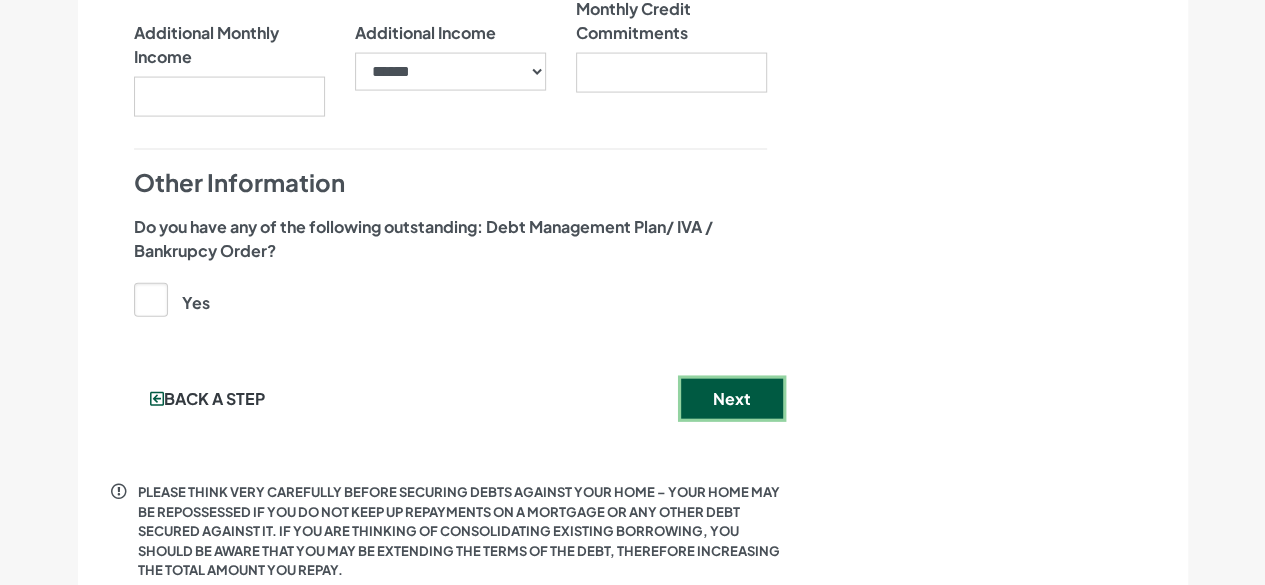 click on "Next" at bounding box center (732, 399) 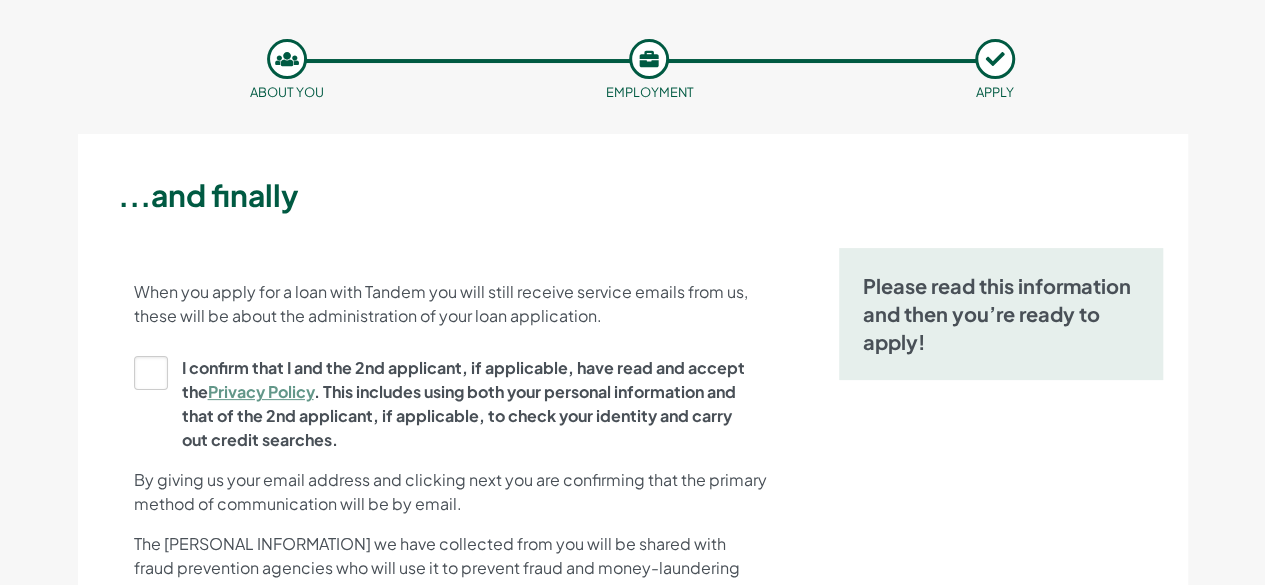 scroll, scrollTop: 100, scrollLeft: 0, axis: vertical 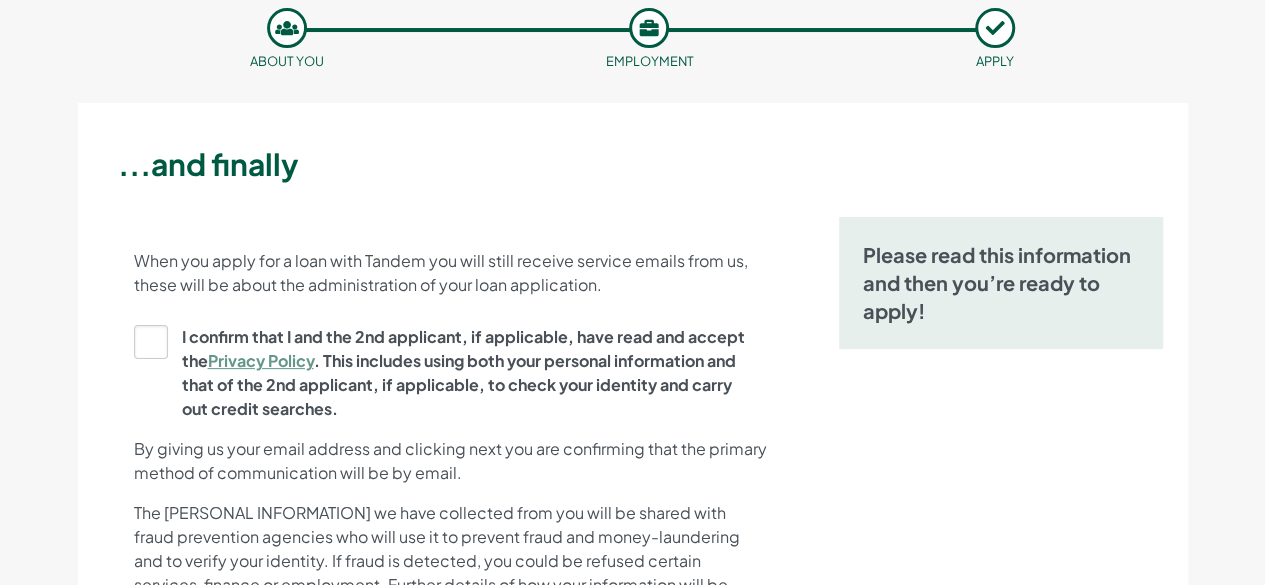 click on "I confirm that I and the 2nd applicant, if applicable, have read and accept the Privacy Policy . This includes using both your personal information and that of the 2nd applicant, if applicable, to check your identity and carry out credit searches." at bounding box center [444, 373] 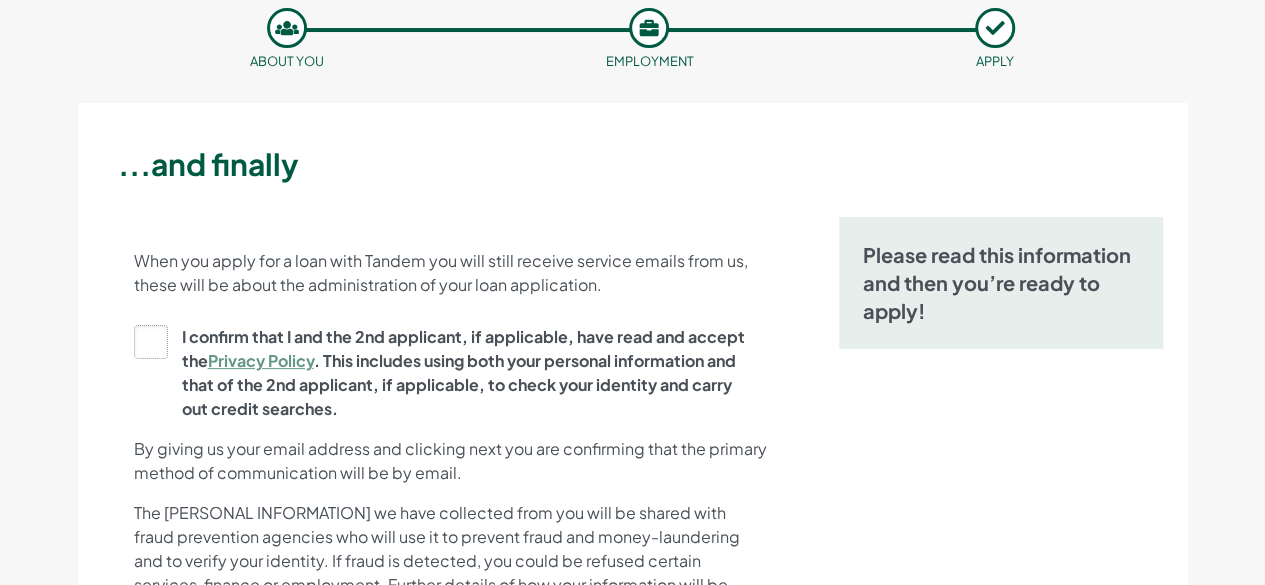 click on "I confirm that I and the 2nd applicant, if applicable, have read and accept the Privacy Policy . This includes using both your personal information and that of the 2nd applicant, if applicable, to check your identity and carry out credit searches." at bounding box center [-9859, 373] 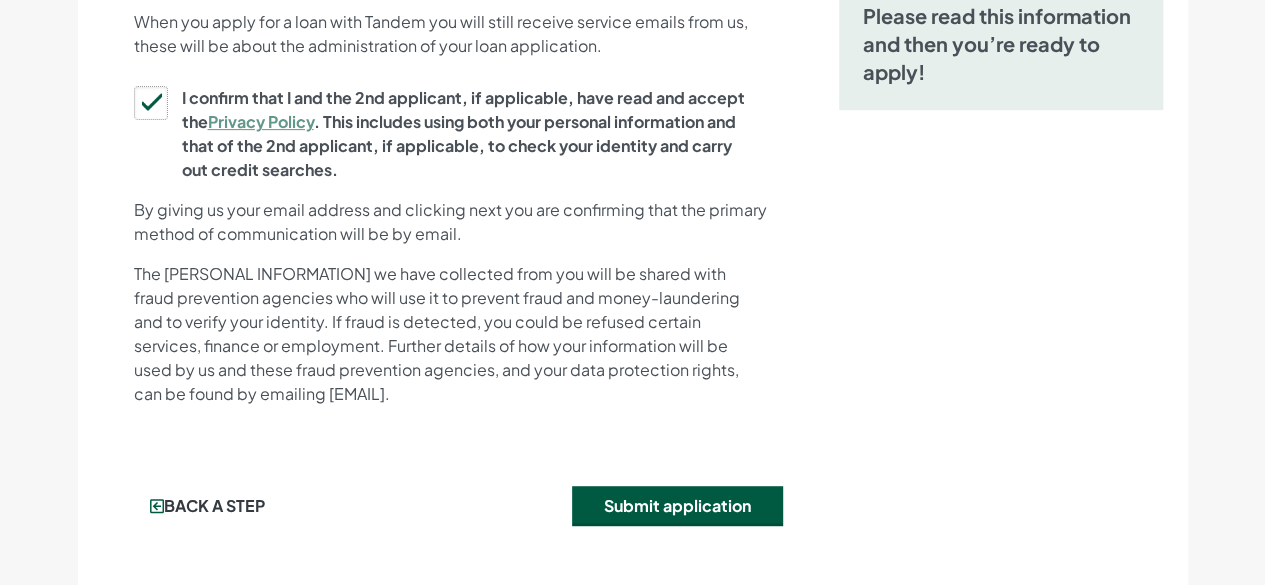 scroll, scrollTop: 400, scrollLeft: 0, axis: vertical 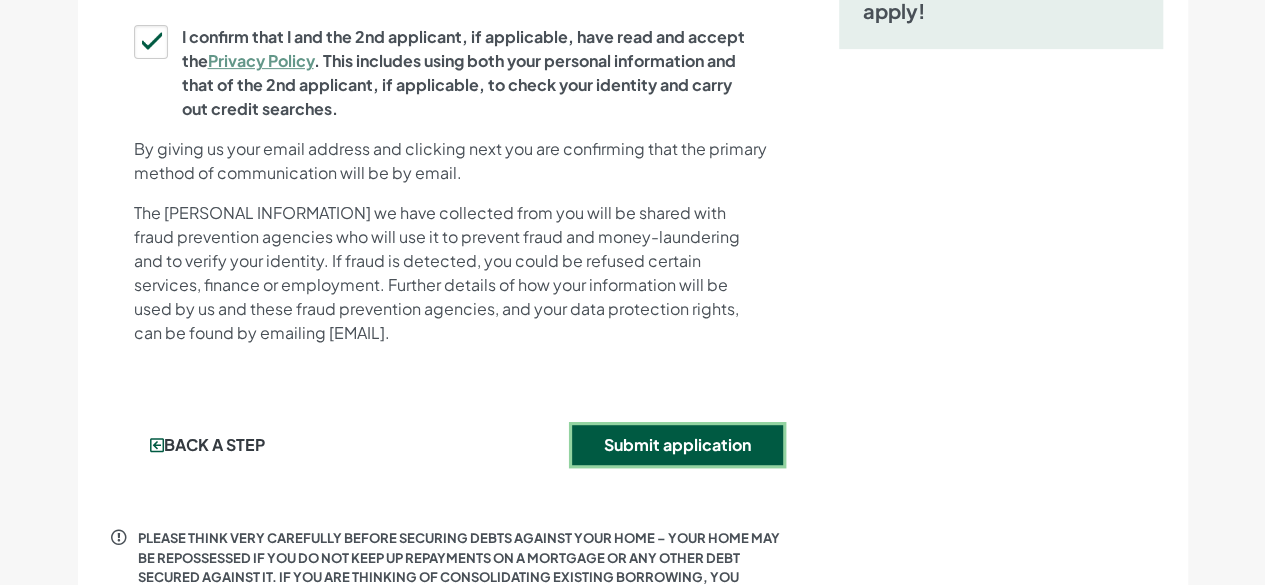 click on "Submit application" at bounding box center [677, 445] 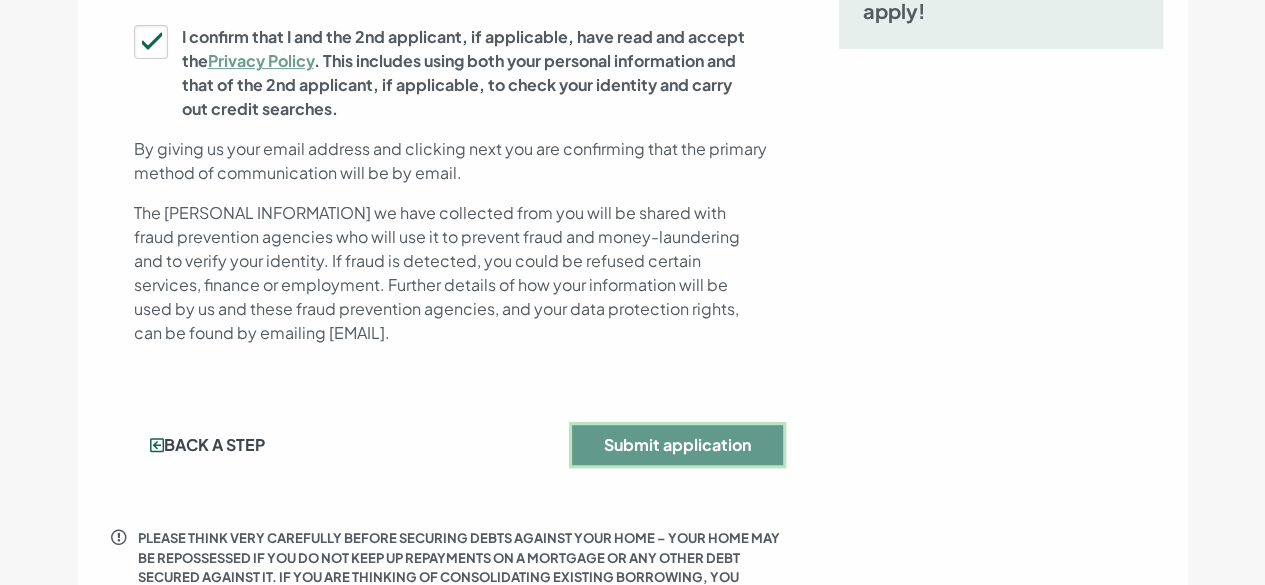 scroll, scrollTop: 0, scrollLeft: 0, axis: both 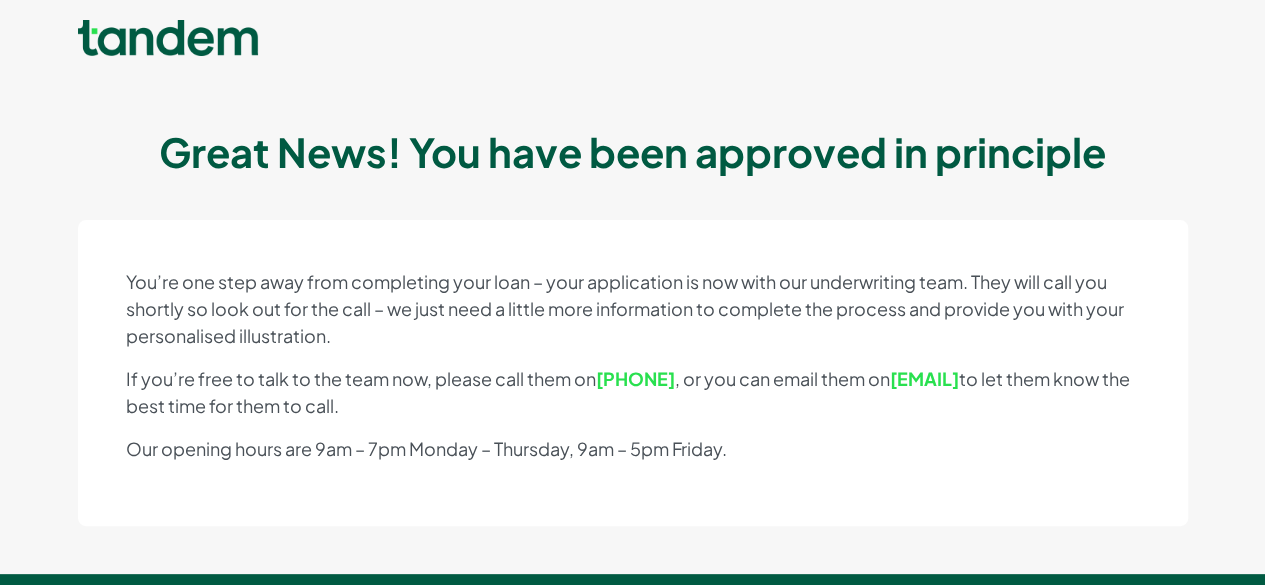 click on "You’re one step away from completing your loan – your application is now with our underwriting team. They will call you shortly so look out for the call – we just need a little more information to complete the process and provide you with your personalised illustration." at bounding box center (633, 308) 